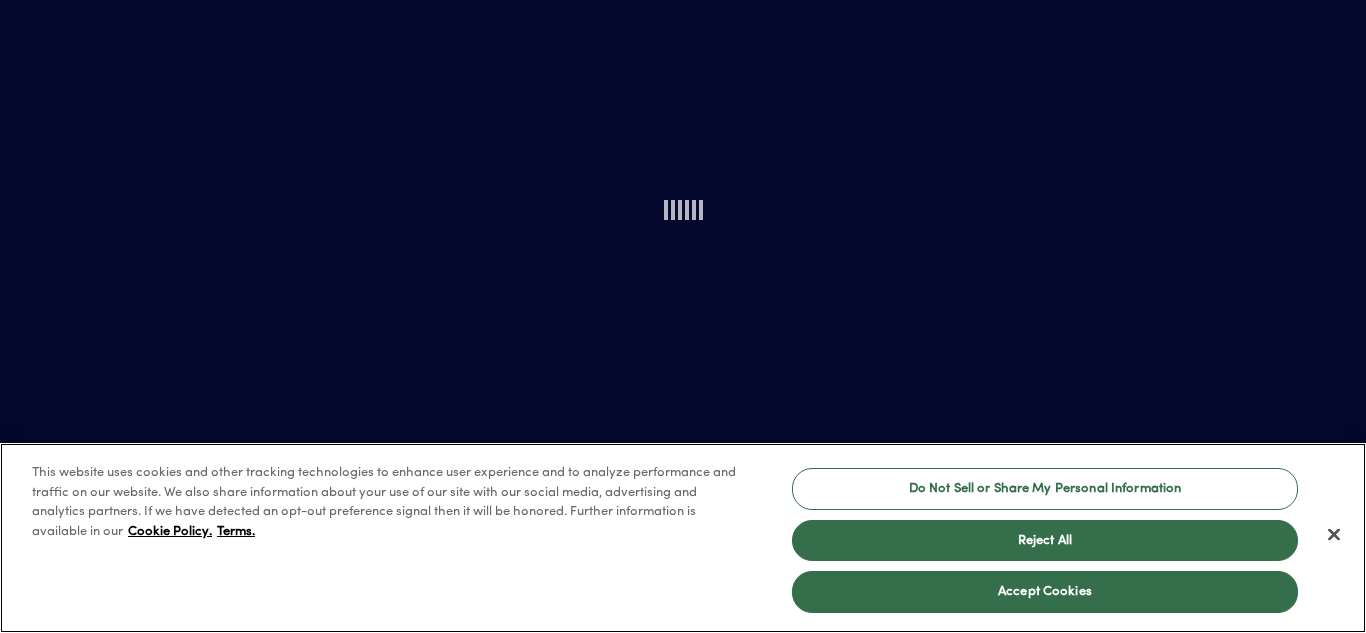 scroll, scrollTop: 0, scrollLeft: 0, axis: both 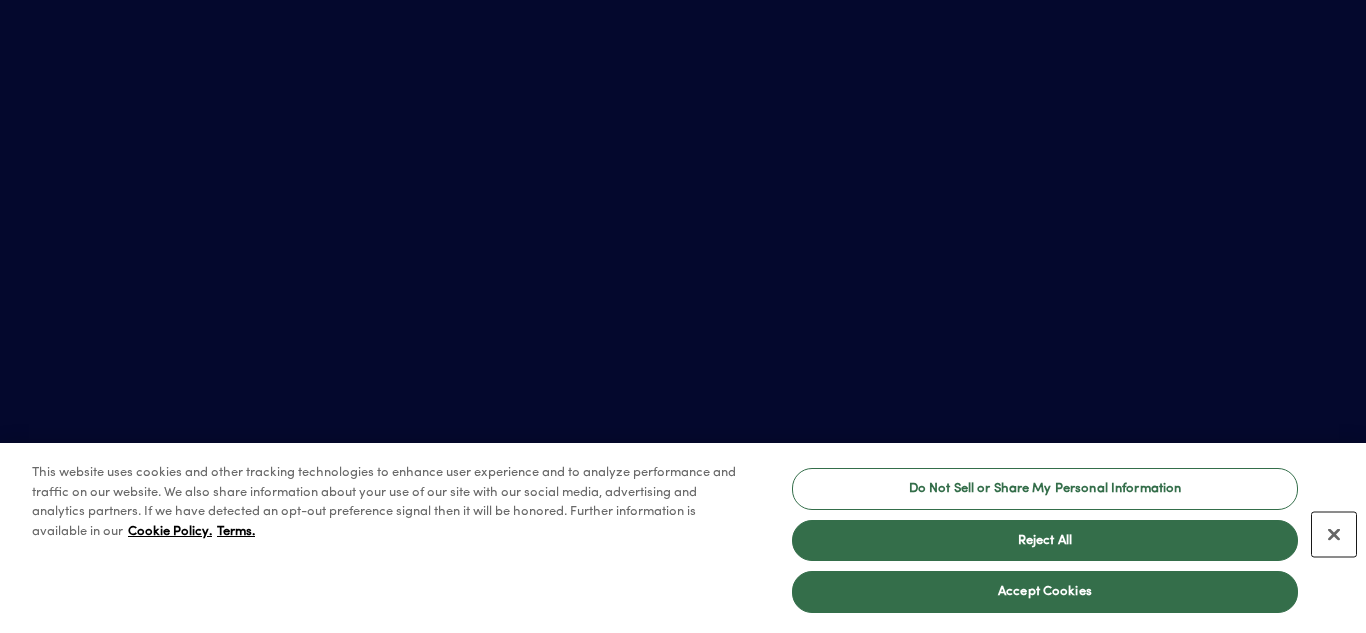 click at bounding box center [1334, 535] 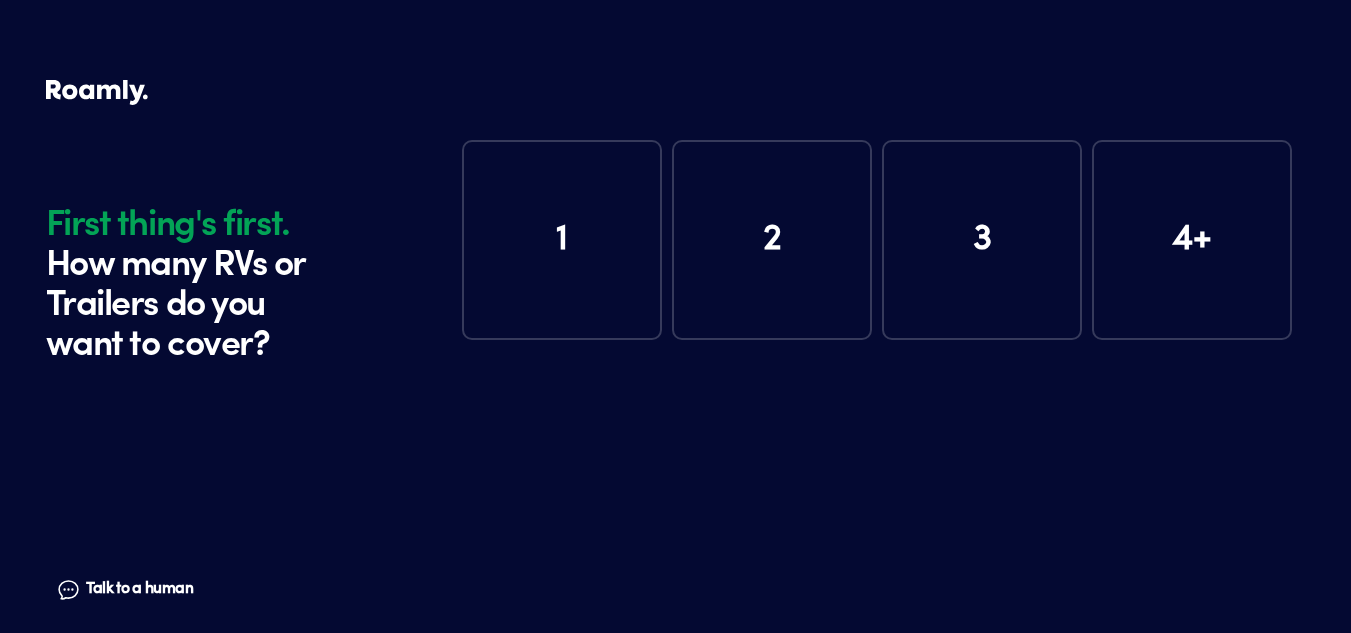 click on "1" at bounding box center [562, 240] 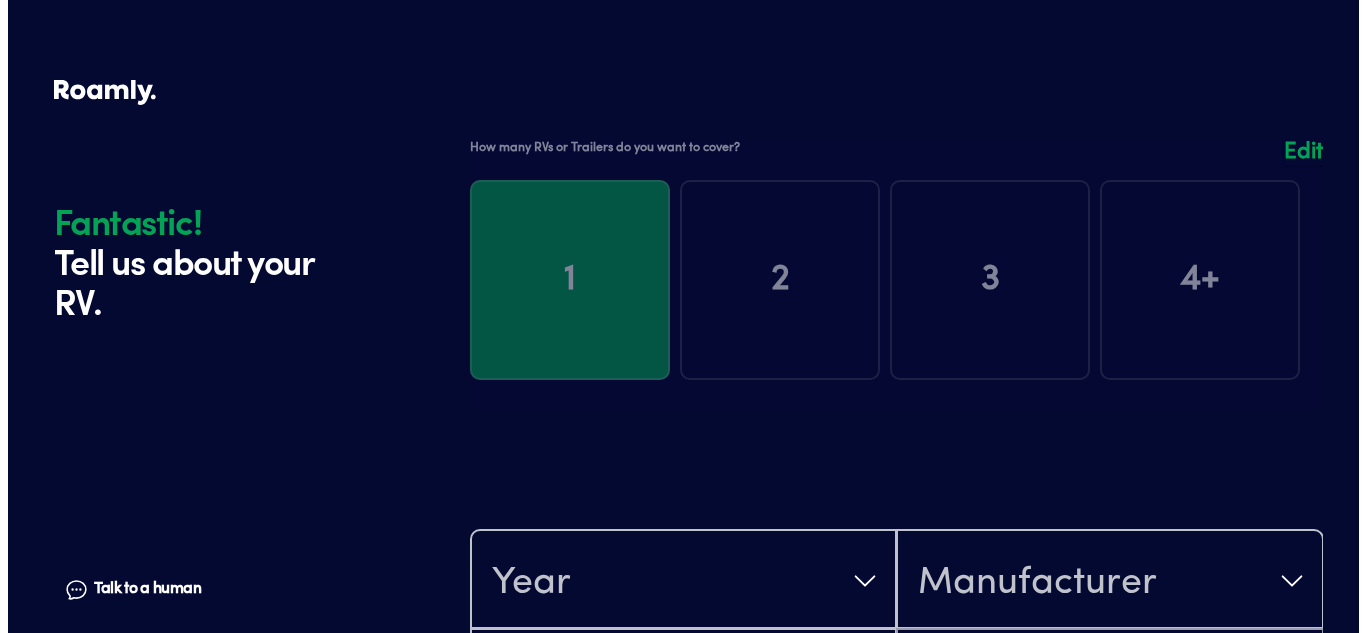 scroll, scrollTop: 390, scrollLeft: 0, axis: vertical 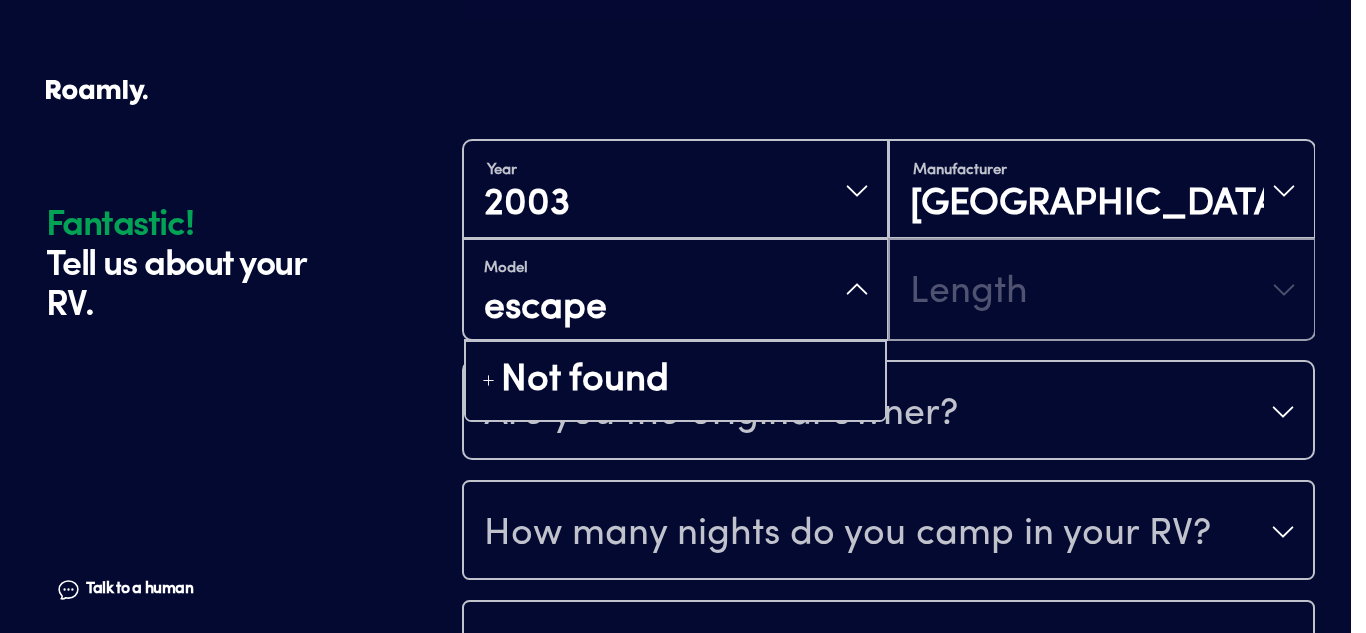 type on "escaper" 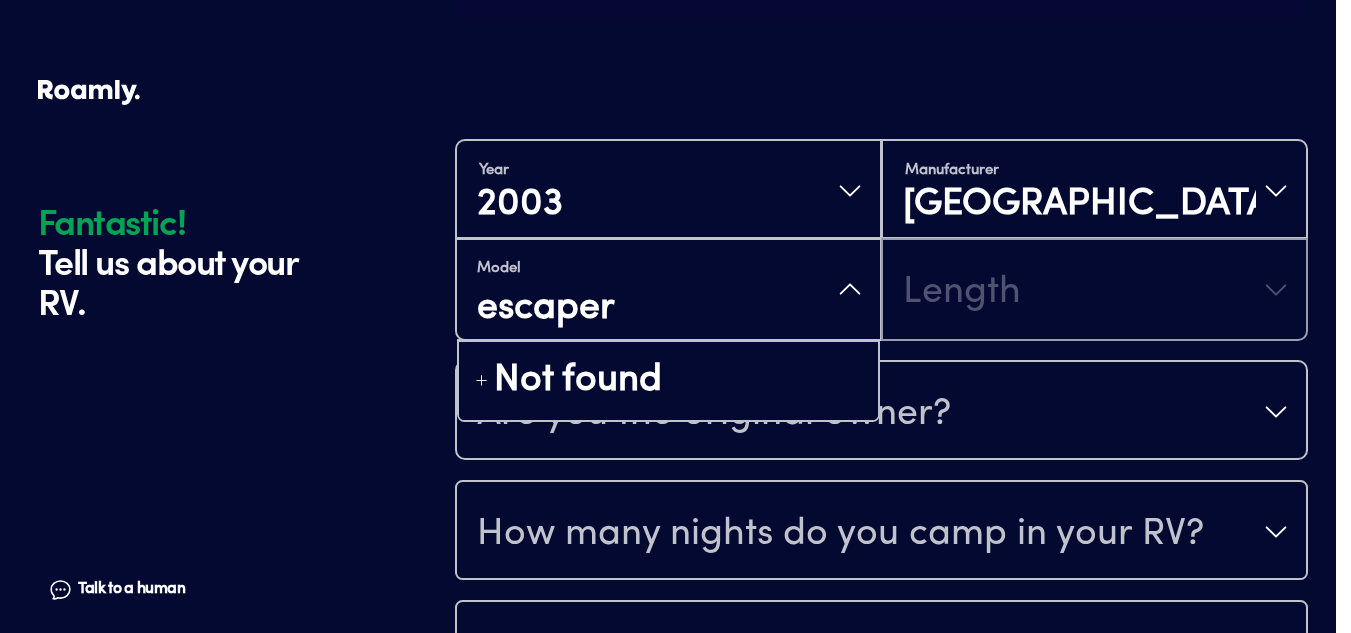 click on "Model escaper Not found Length" at bounding box center (881, 290) 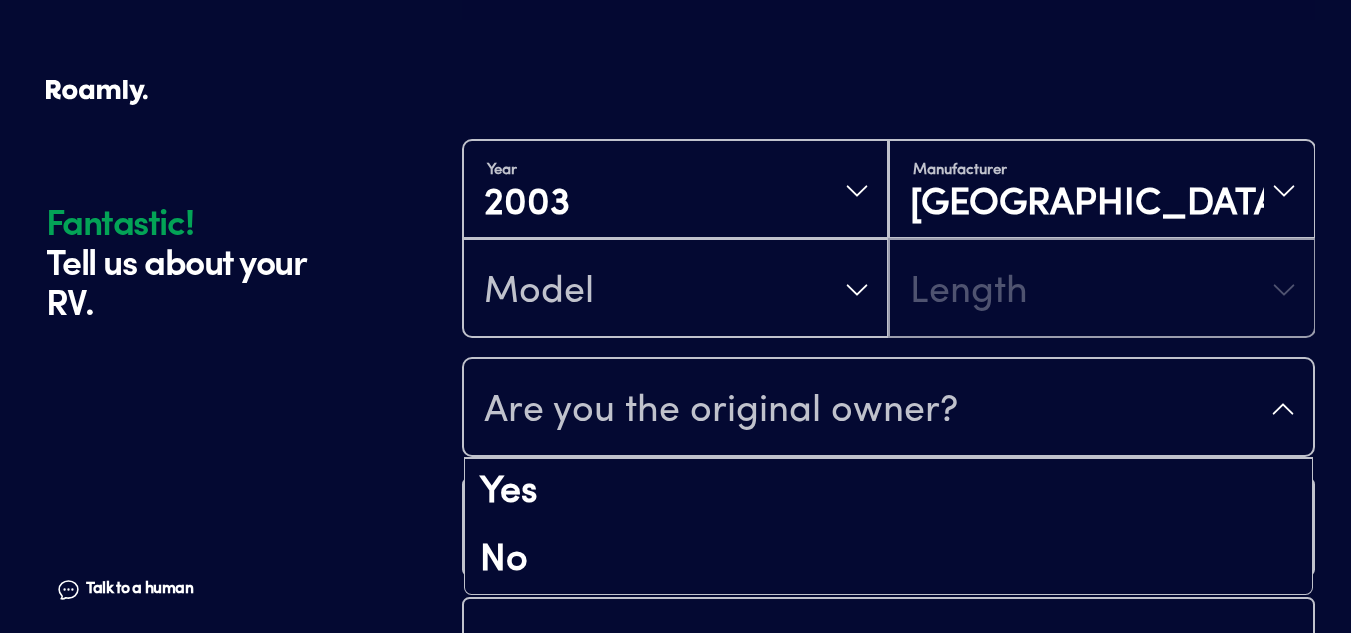 click on "Are you the original owner?" at bounding box center [888, 409] 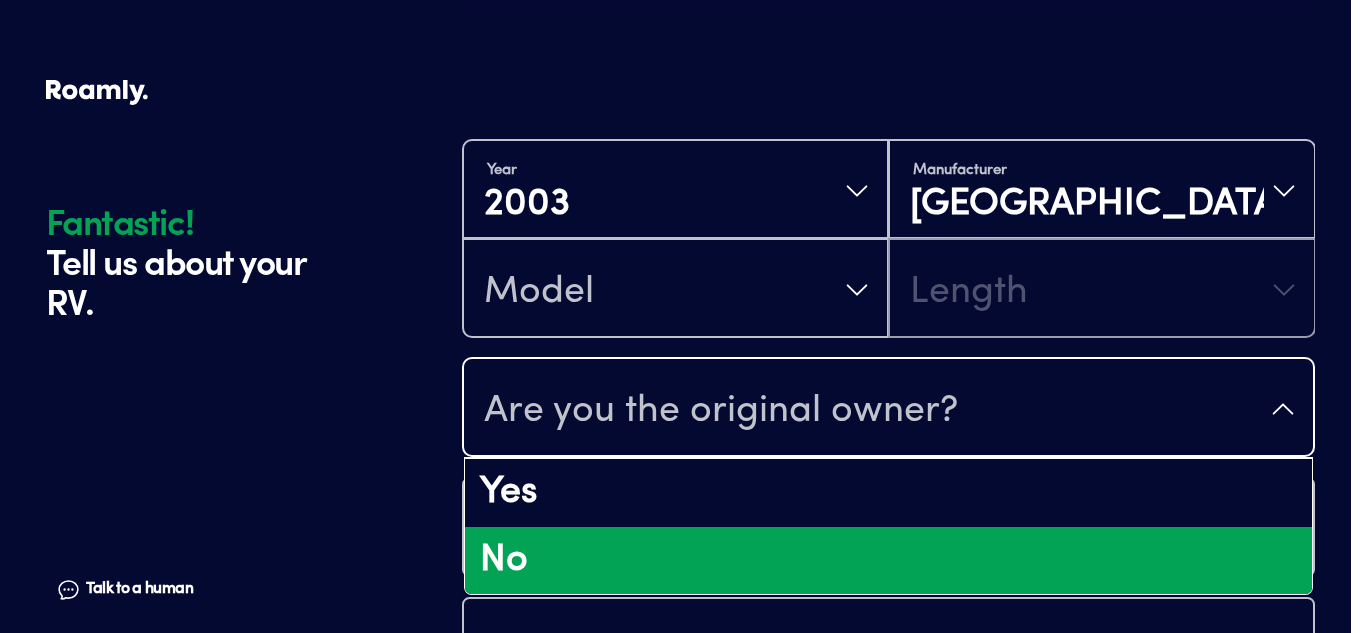 click on "No" at bounding box center [888, 561] 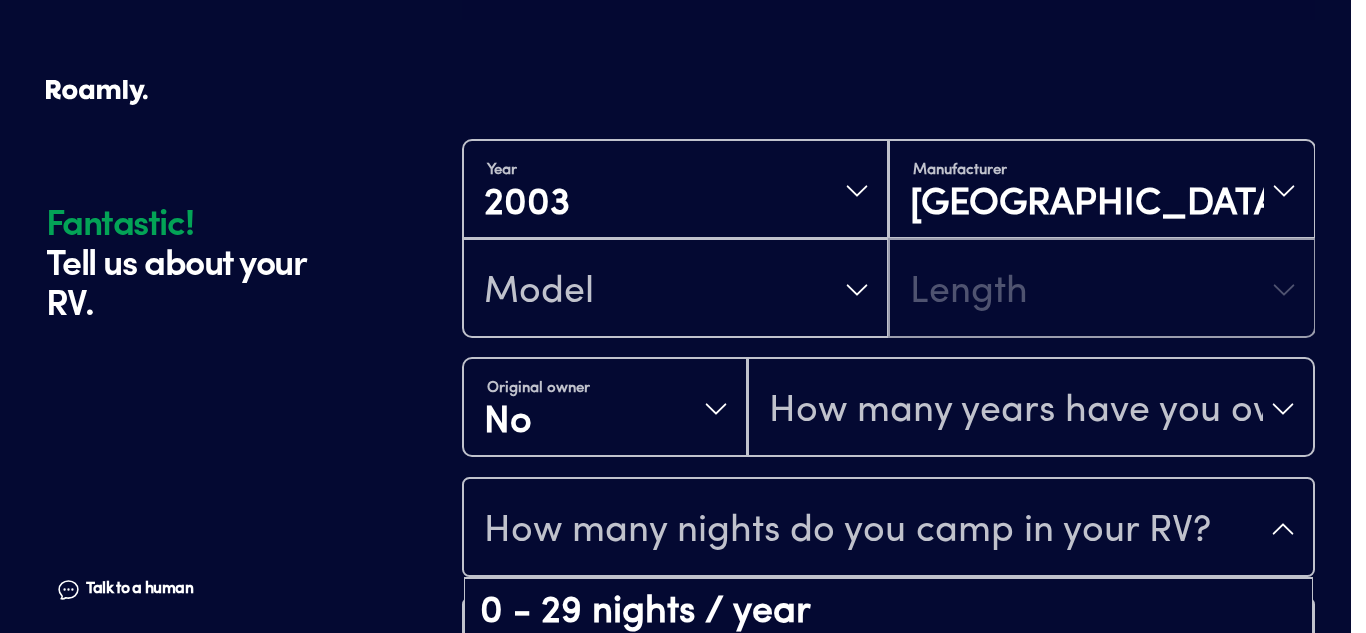 click on "How many nights do you camp in your RV?" at bounding box center [888, 529] 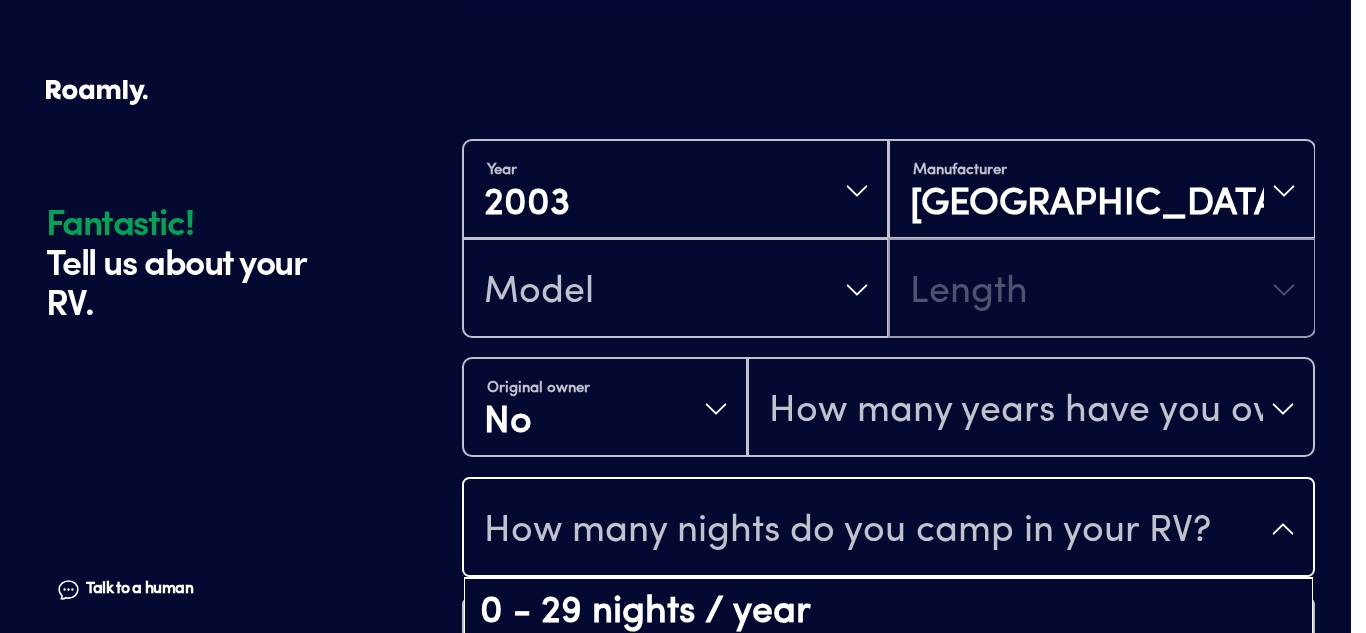 drag, startPoint x: 1365, startPoint y: 104, endPoint x: 1340, endPoint y: 323, distance: 220.42232 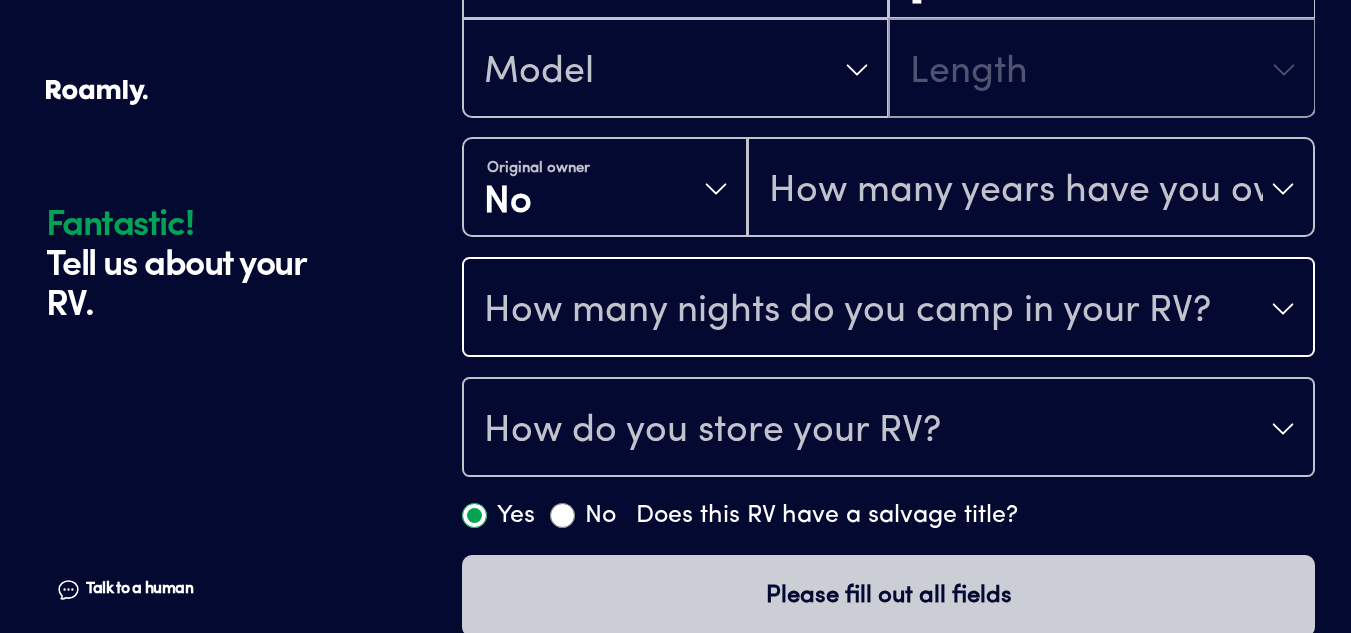 scroll, scrollTop: 613, scrollLeft: 0, axis: vertical 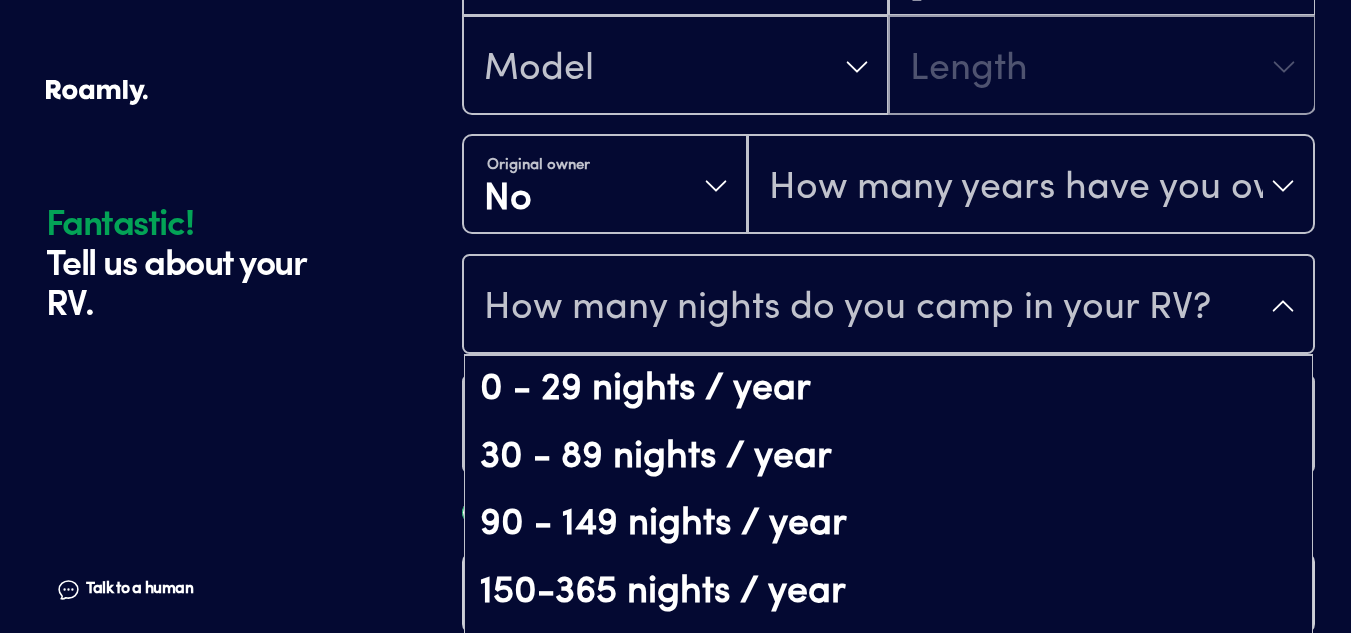 click on "How many nights do you camp in your RV?" at bounding box center (888, 306) 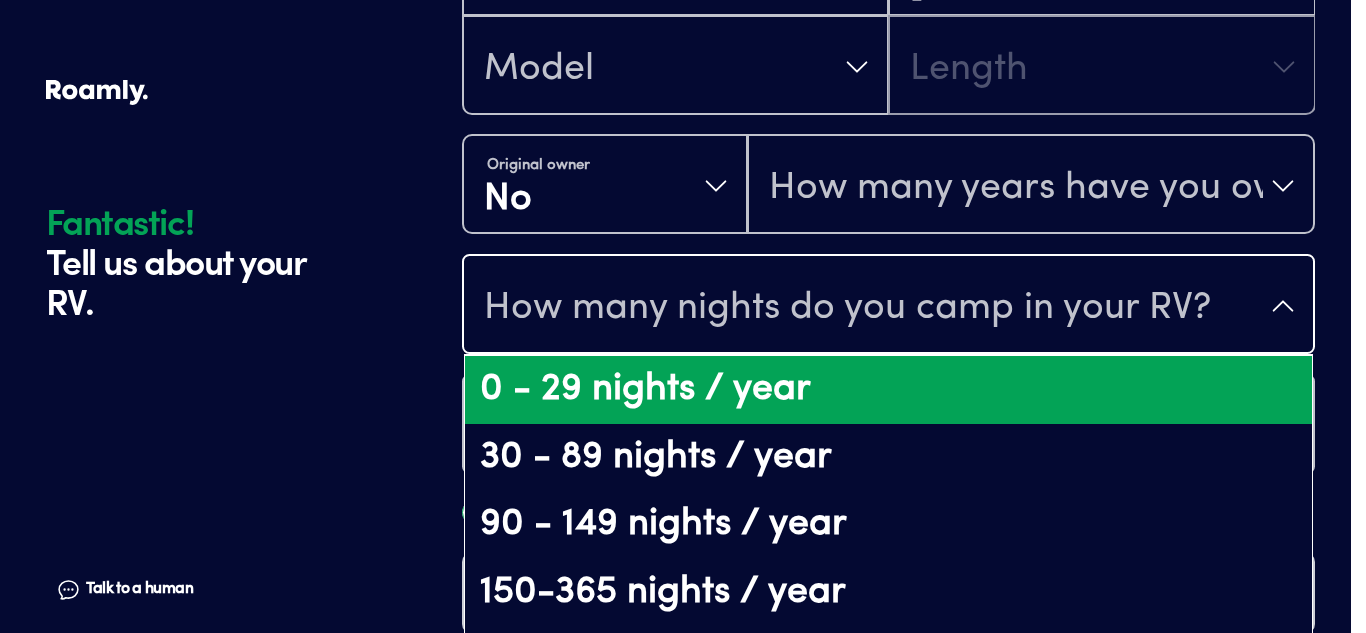 click on "0 - 29 nights / year" at bounding box center [888, 390] 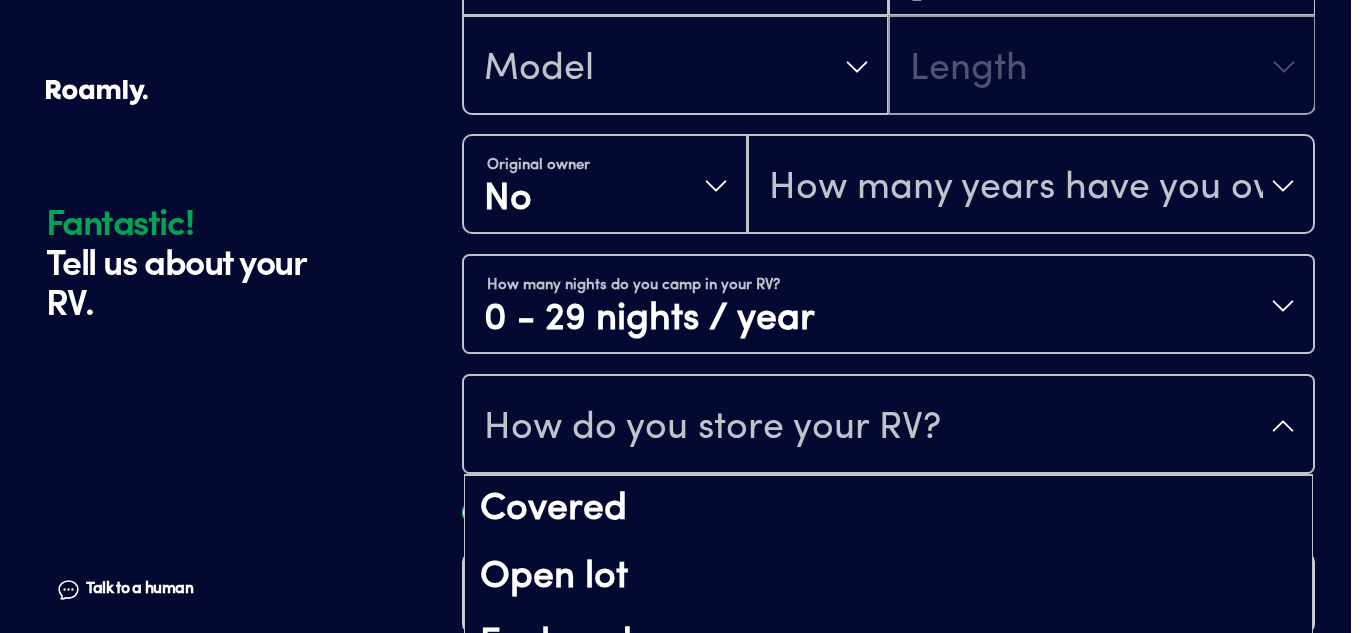 click on "How do you store your RV?" at bounding box center [888, 426] 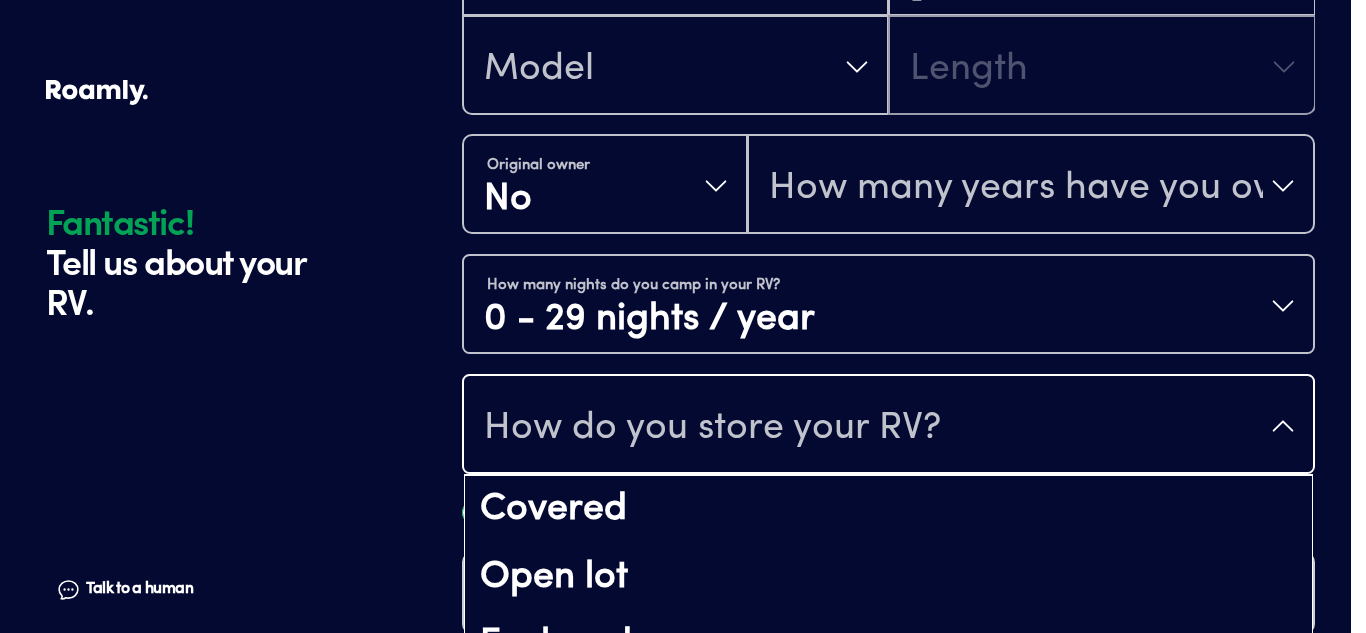 drag, startPoint x: 1361, startPoint y: 413, endPoint x: 1365, endPoint y: 441, distance: 28.284271 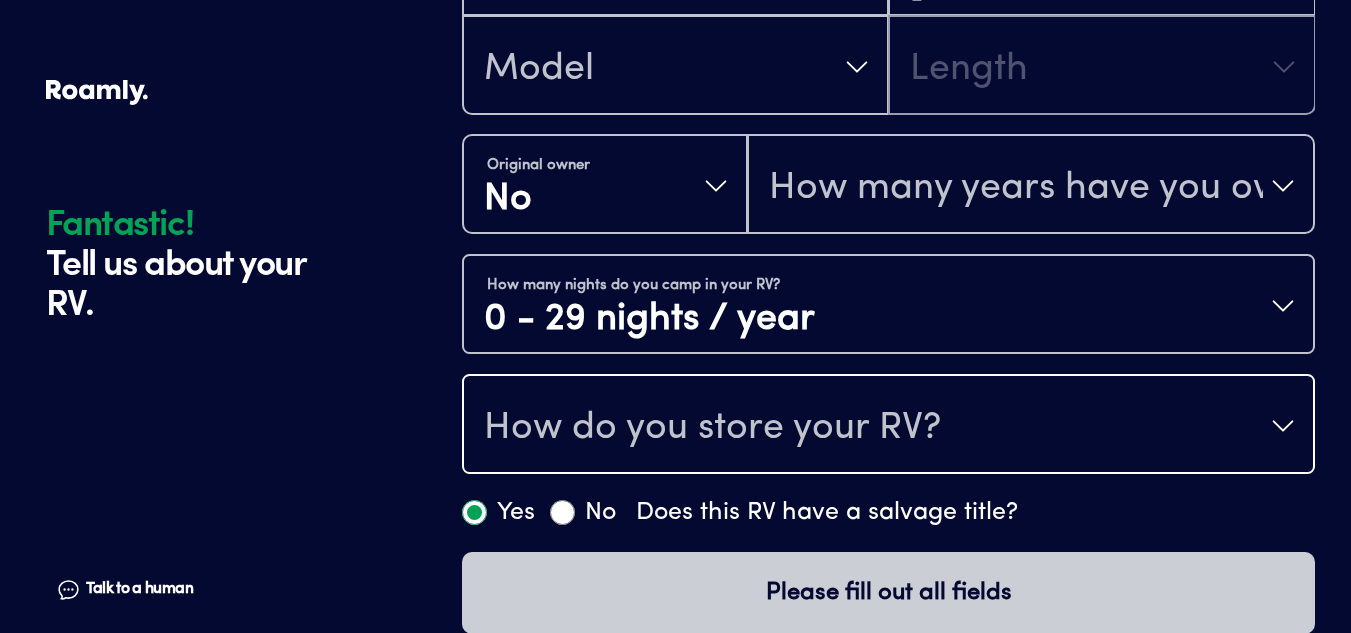 scroll, scrollTop: 644, scrollLeft: 0, axis: vertical 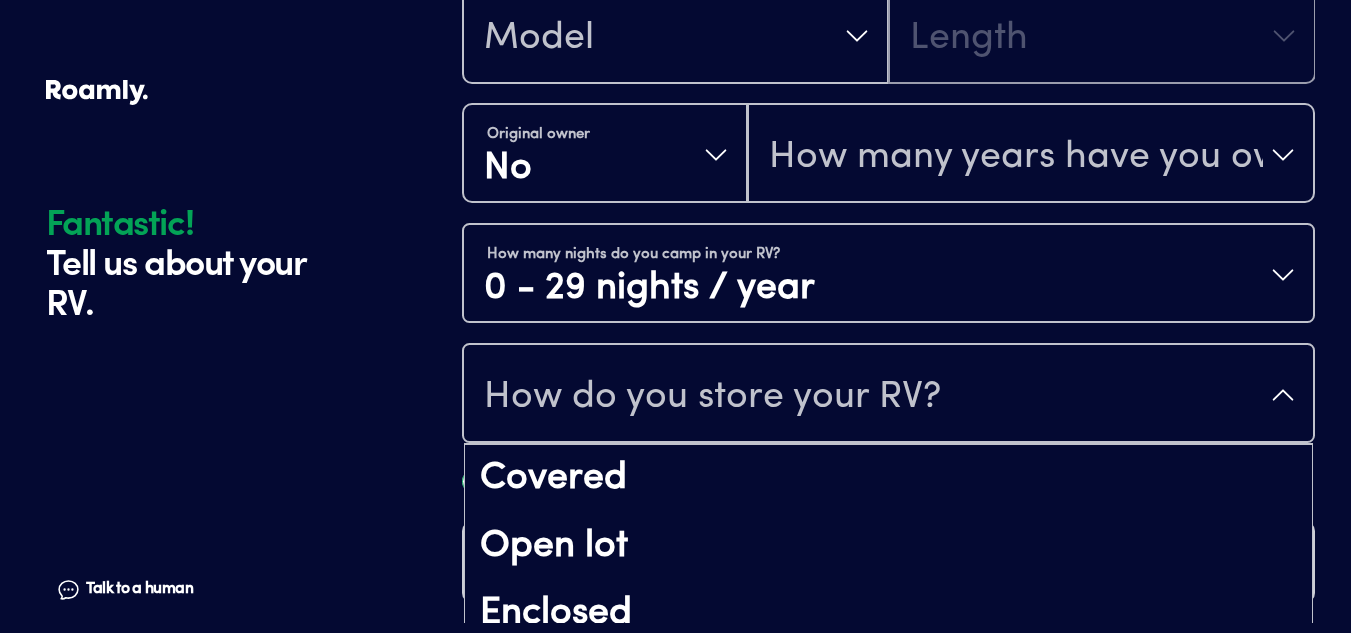 click on "How do you store your RV?" at bounding box center (888, 395) 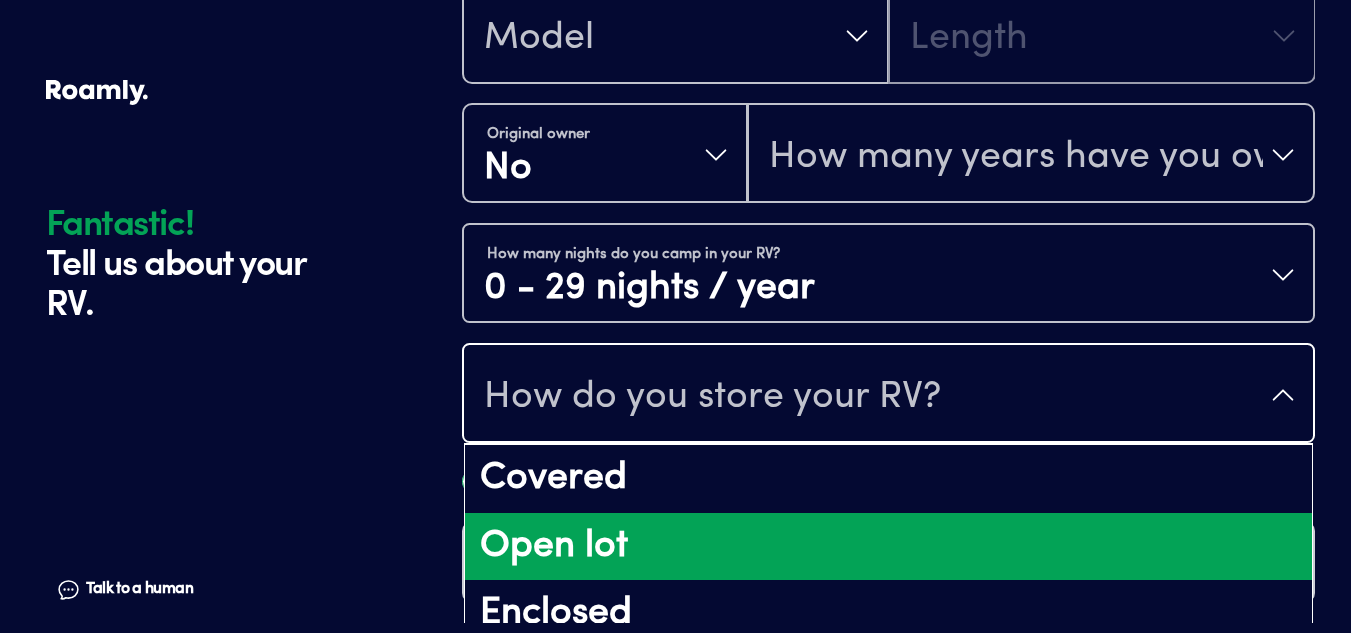 click on "Open lot" at bounding box center (888, 547) 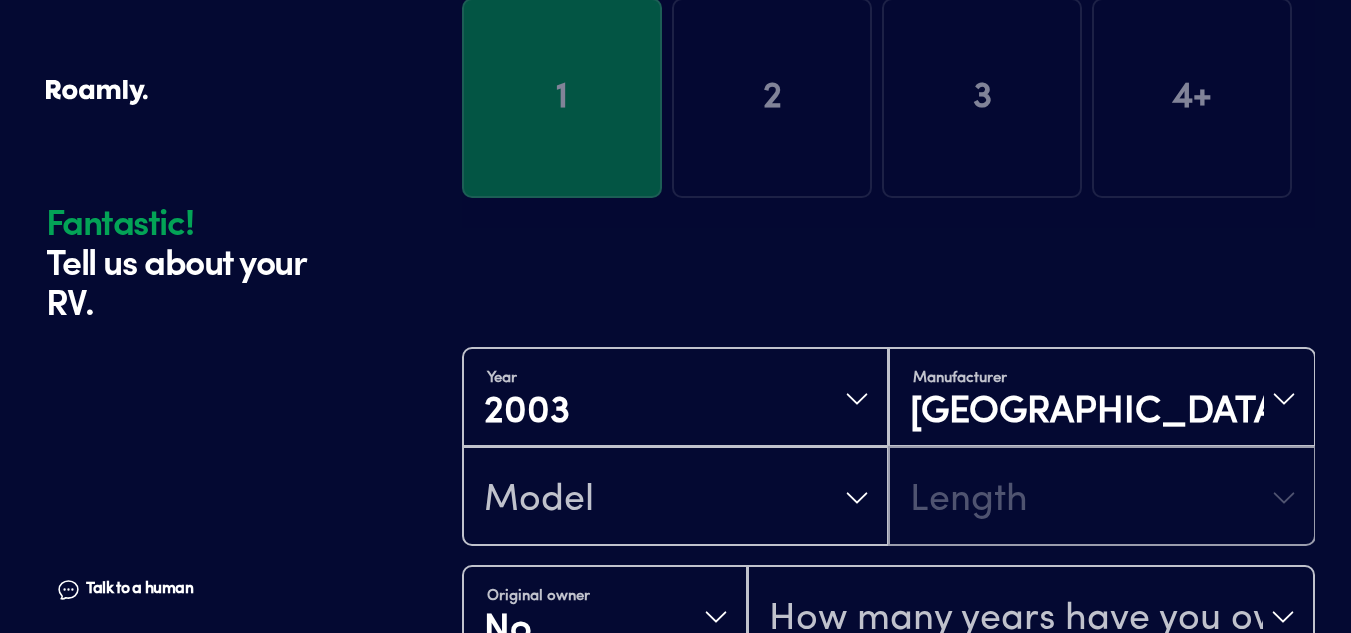 scroll, scrollTop: 240, scrollLeft: 0, axis: vertical 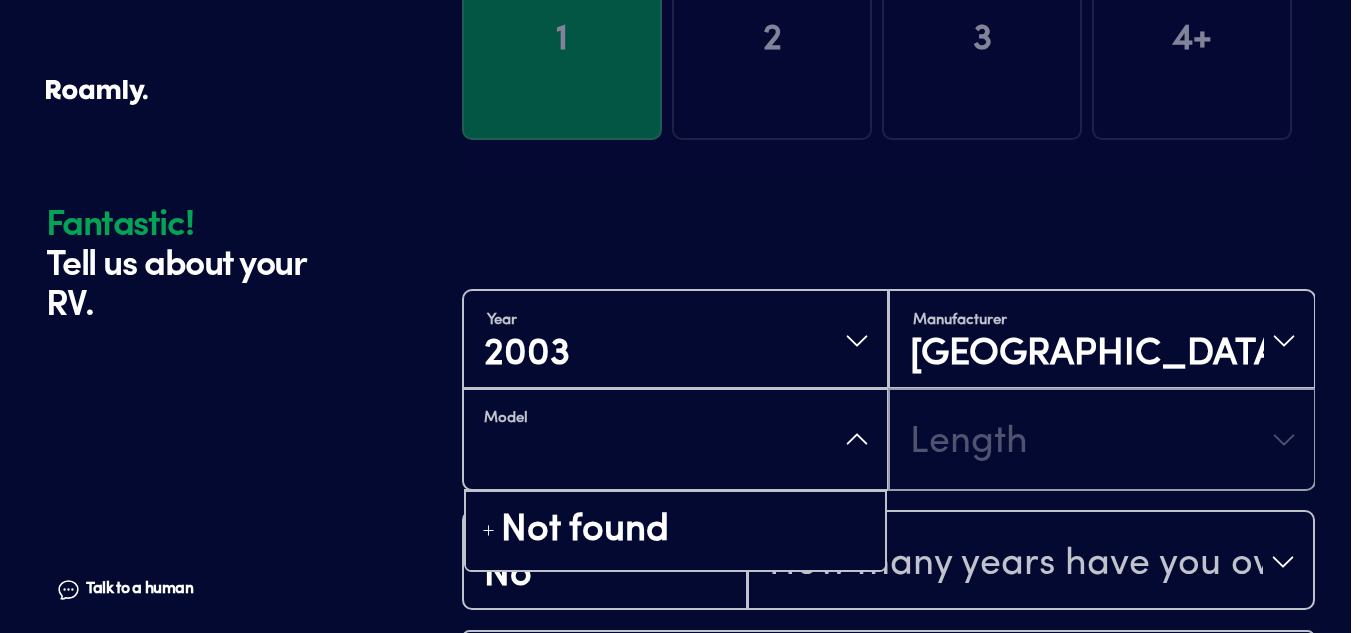 type on "e" 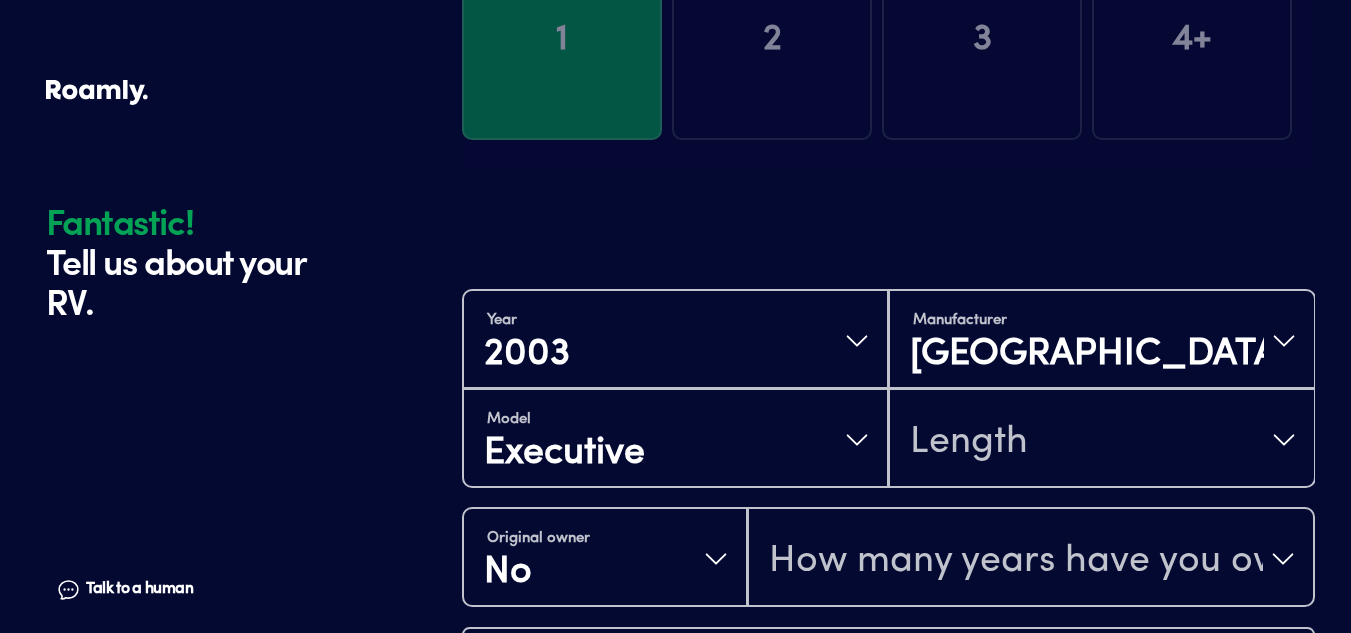 click on "Model Executive Length" at bounding box center (888, 438) 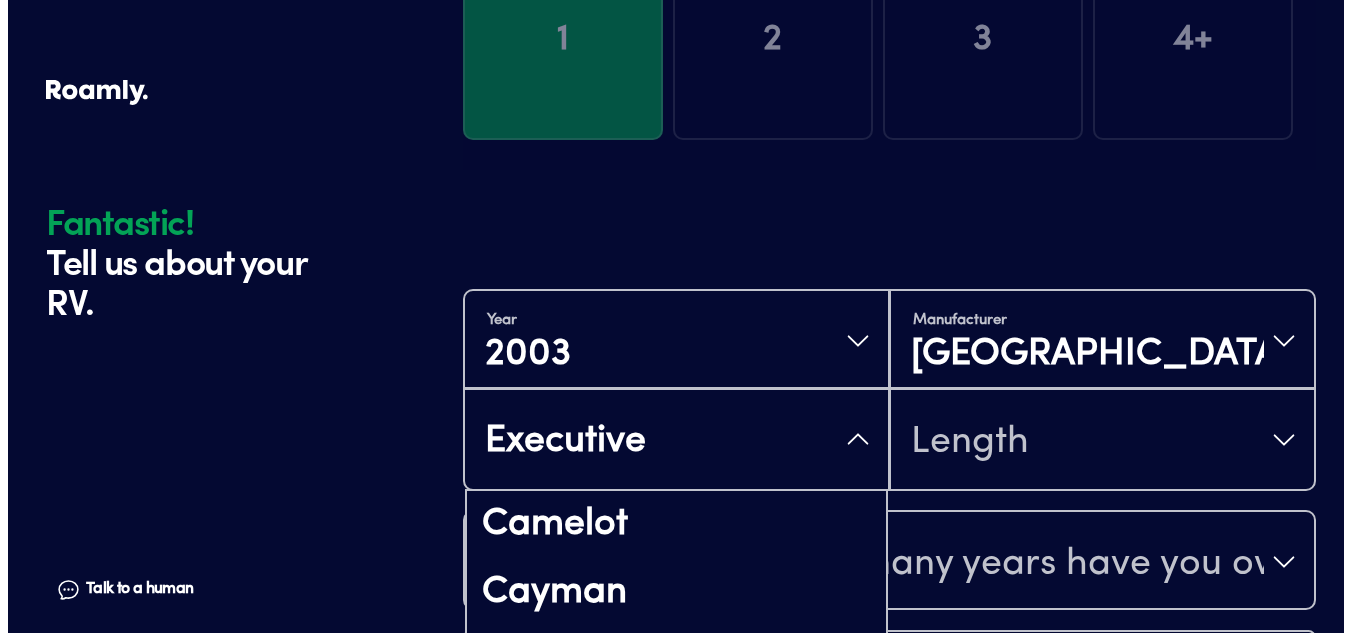 scroll, scrollTop: 436, scrollLeft: 0, axis: vertical 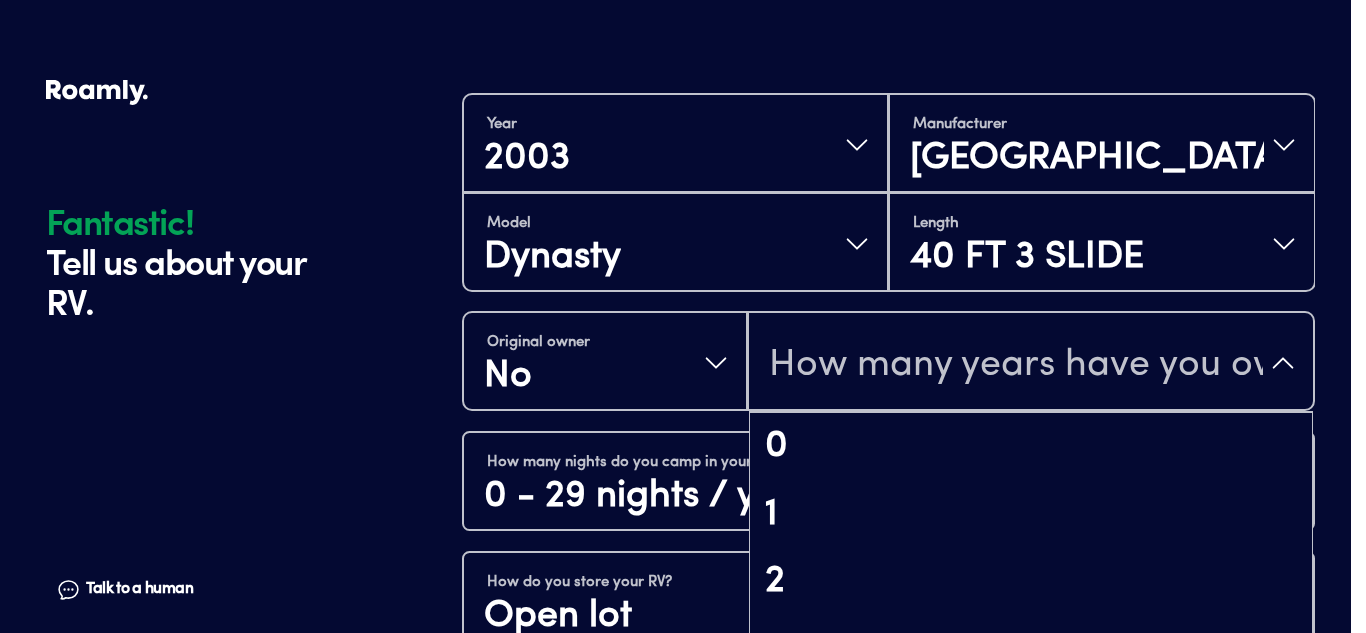 click on "How many years have you owned it?" at bounding box center [1031, 363] 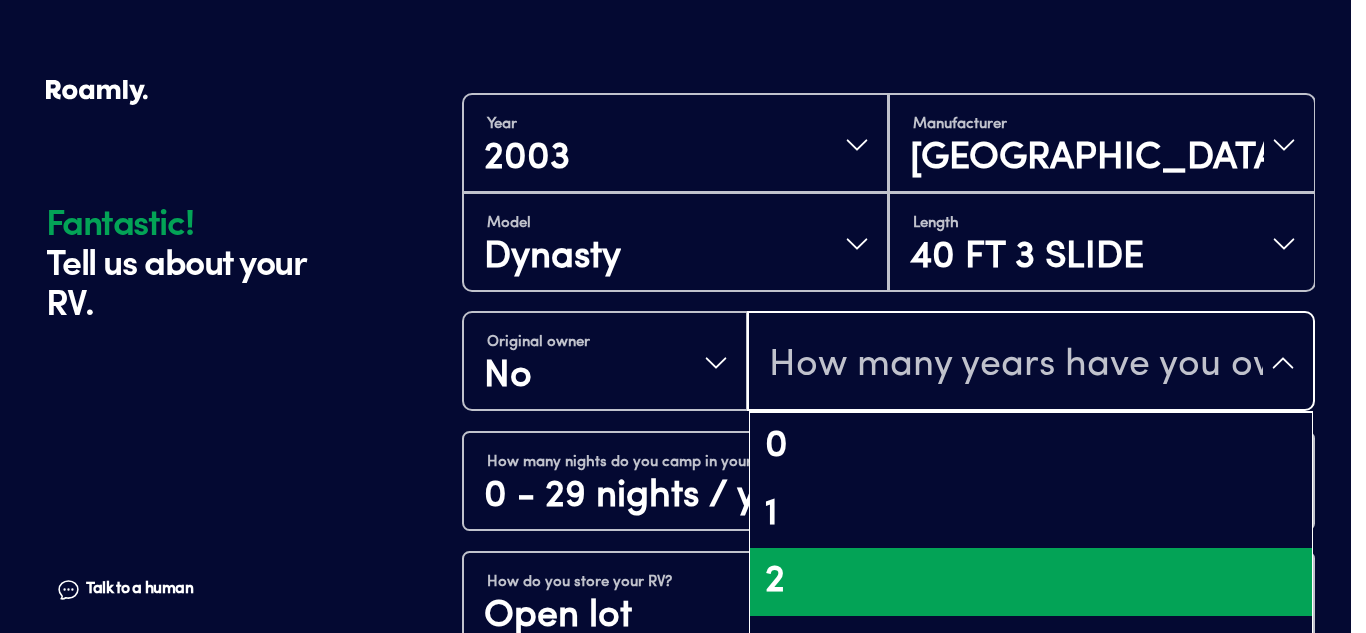 click on "2" at bounding box center [1031, 582] 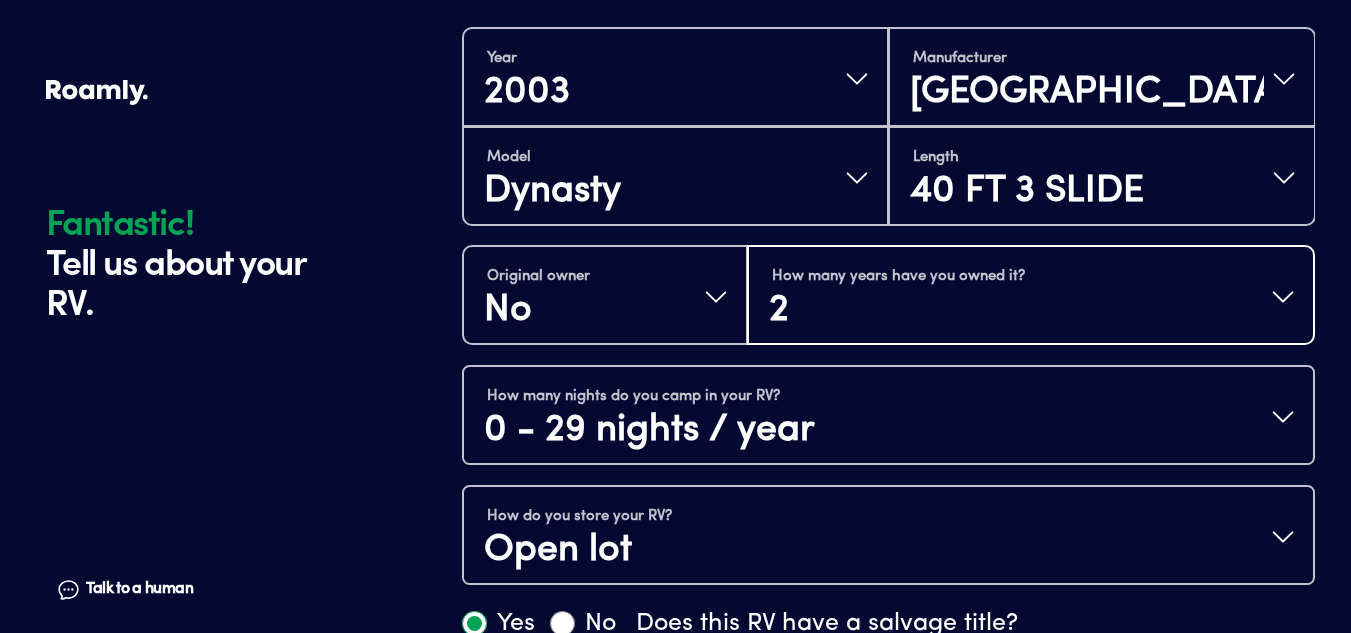 scroll, scrollTop: 644, scrollLeft: 0, axis: vertical 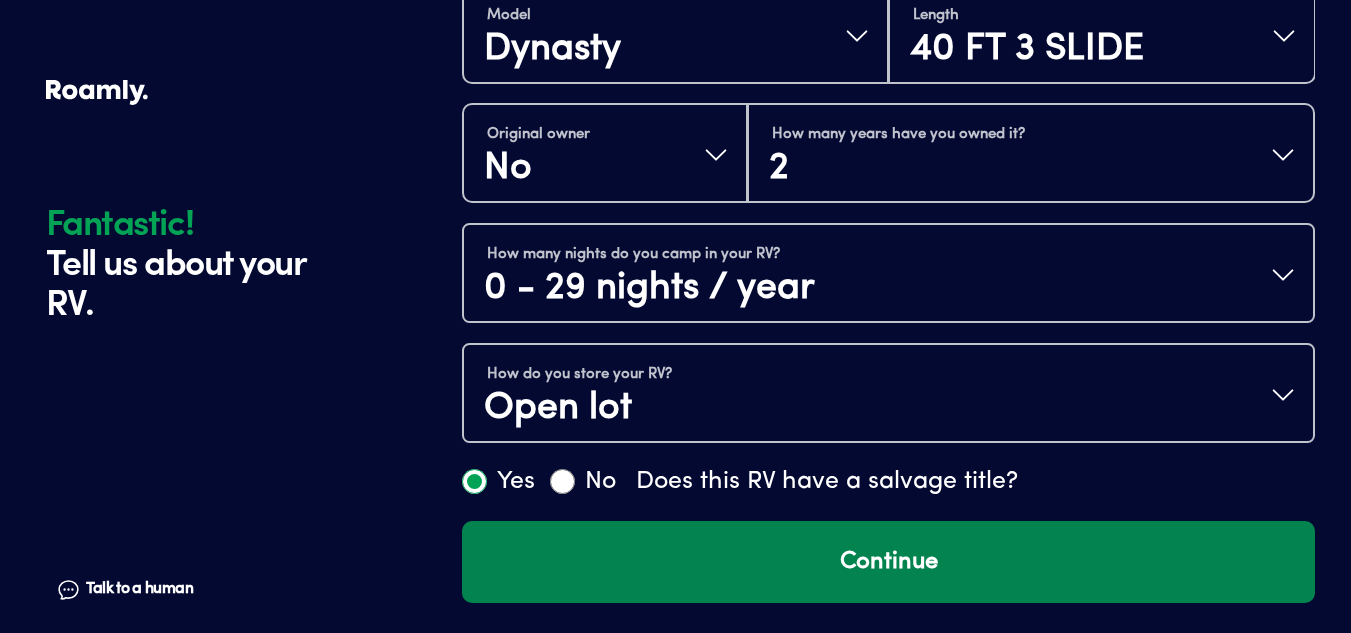 click on "Continue" at bounding box center (888, 562) 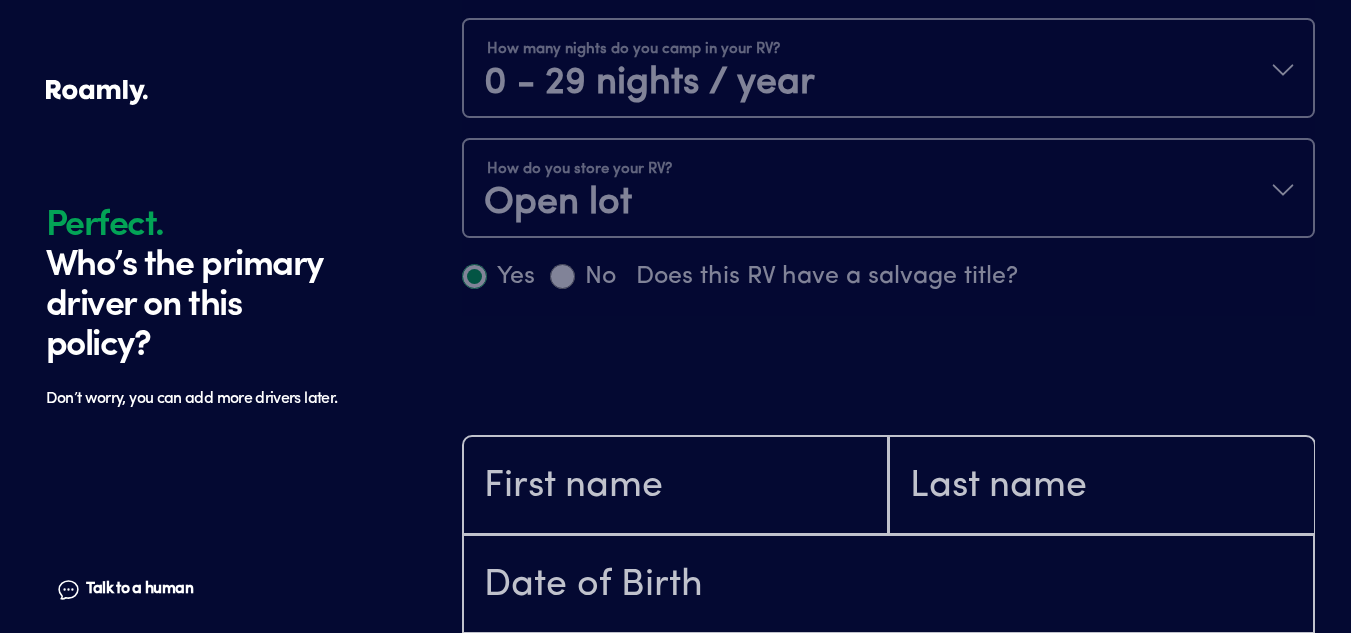 scroll, scrollTop: 1185, scrollLeft: 0, axis: vertical 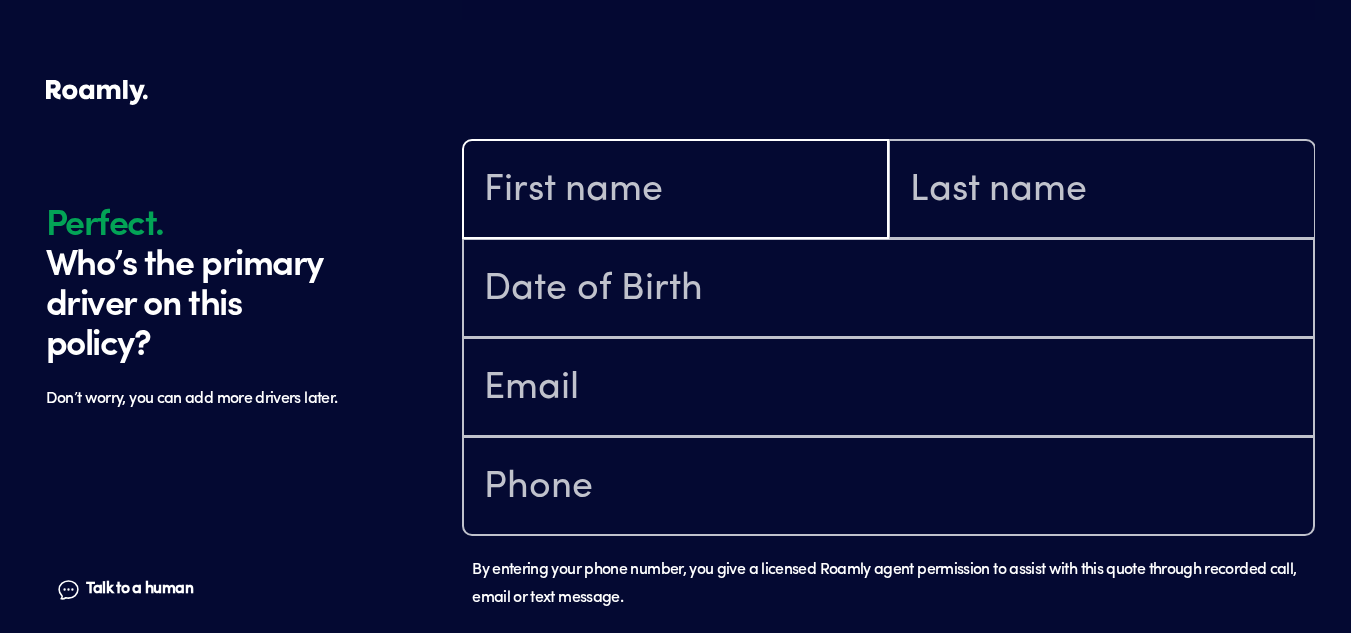 click at bounding box center (675, 191) 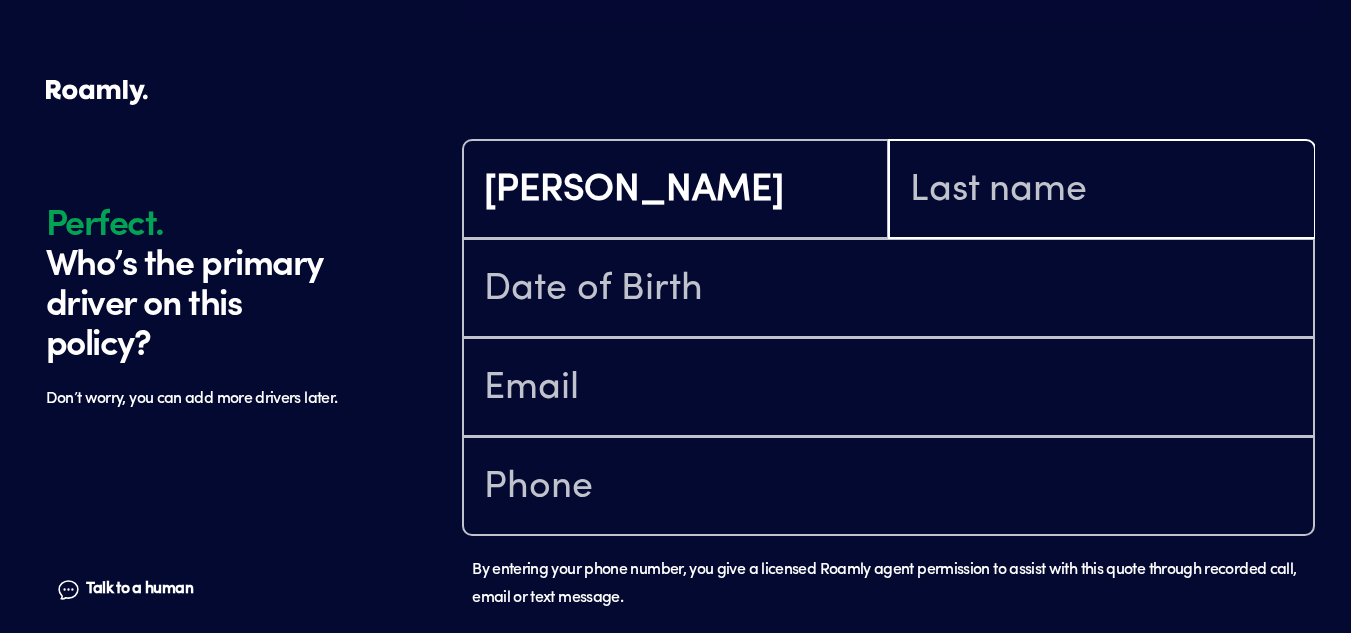 type on "Gross" 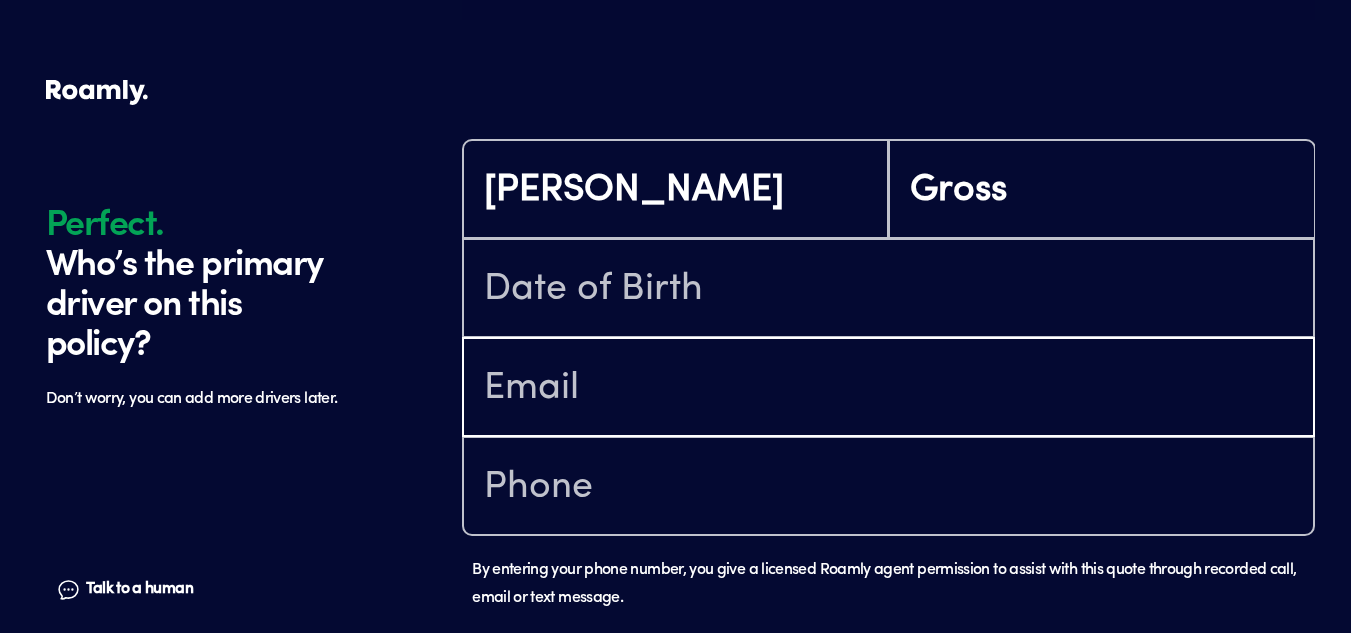 type on "[EMAIL_ADDRESS][DOMAIN_NAME]" 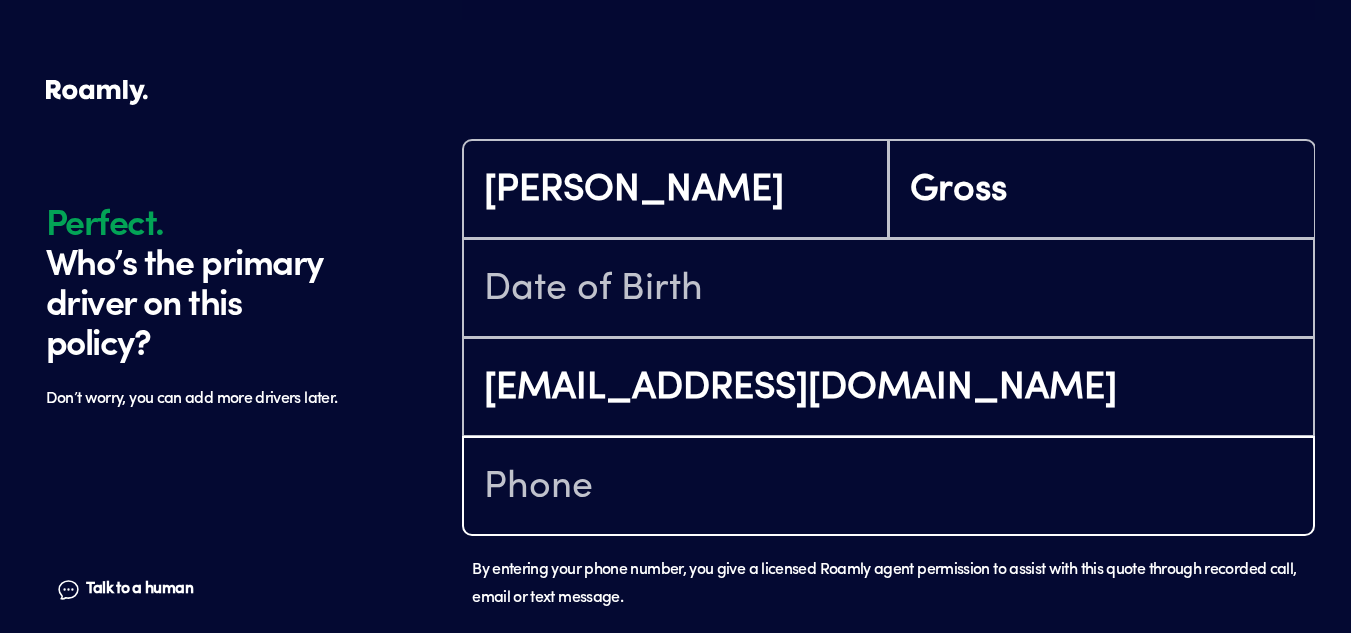 type on "[PHONE_NUMBER]" 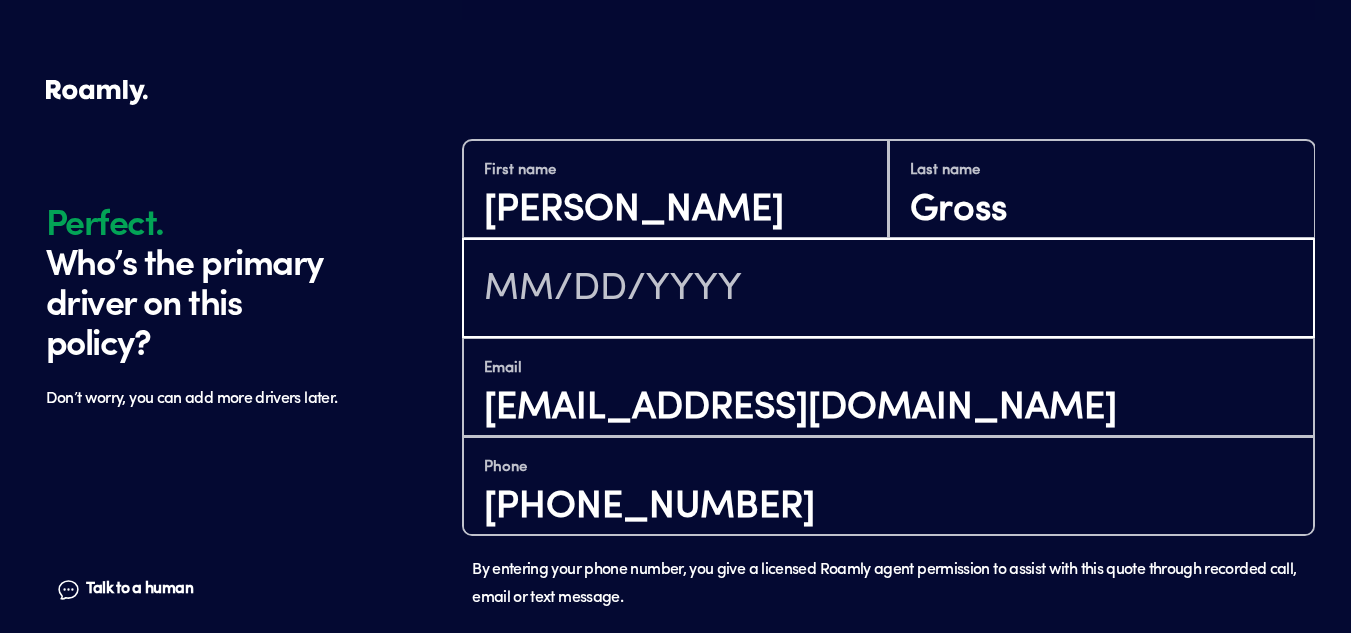 click at bounding box center [888, 290] 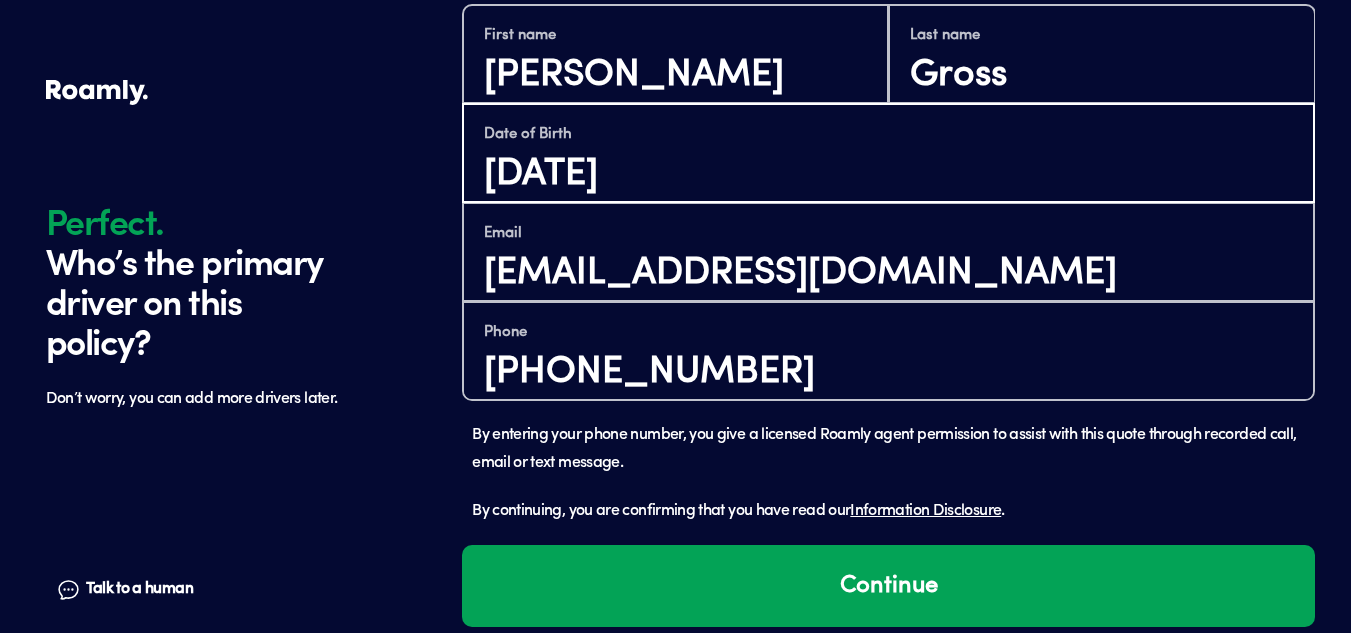 scroll, scrollTop: 1344, scrollLeft: 0, axis: vertical 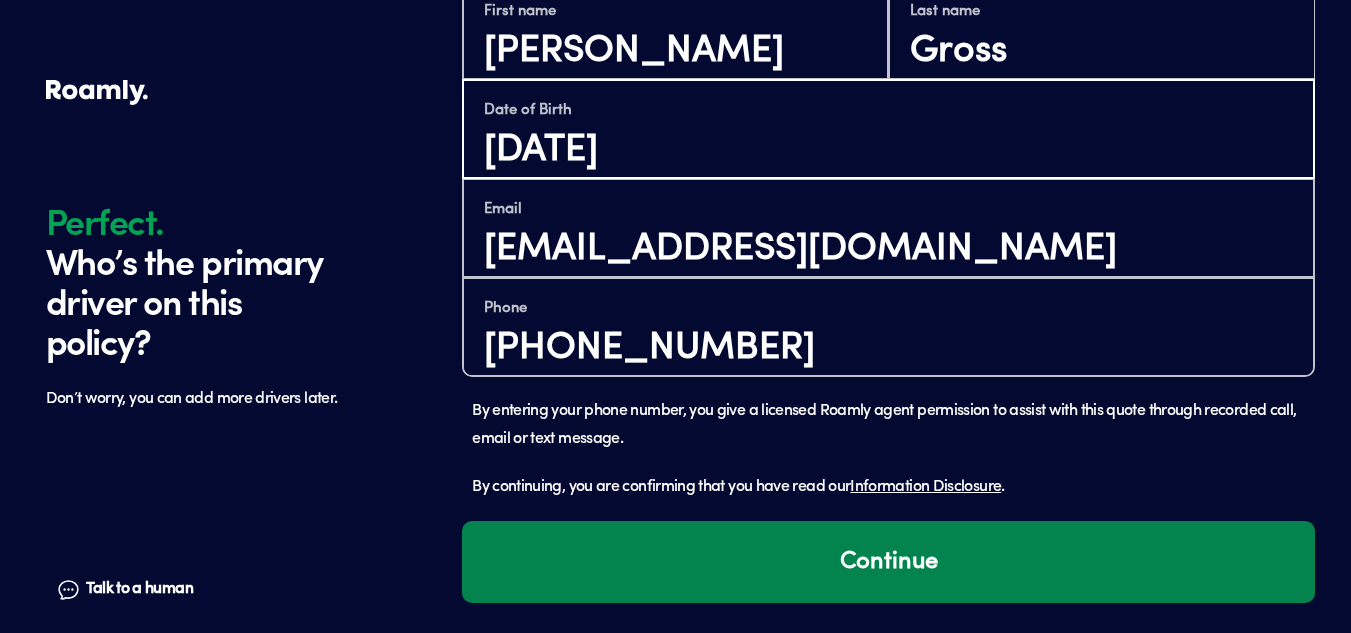 type on "[DATE]" 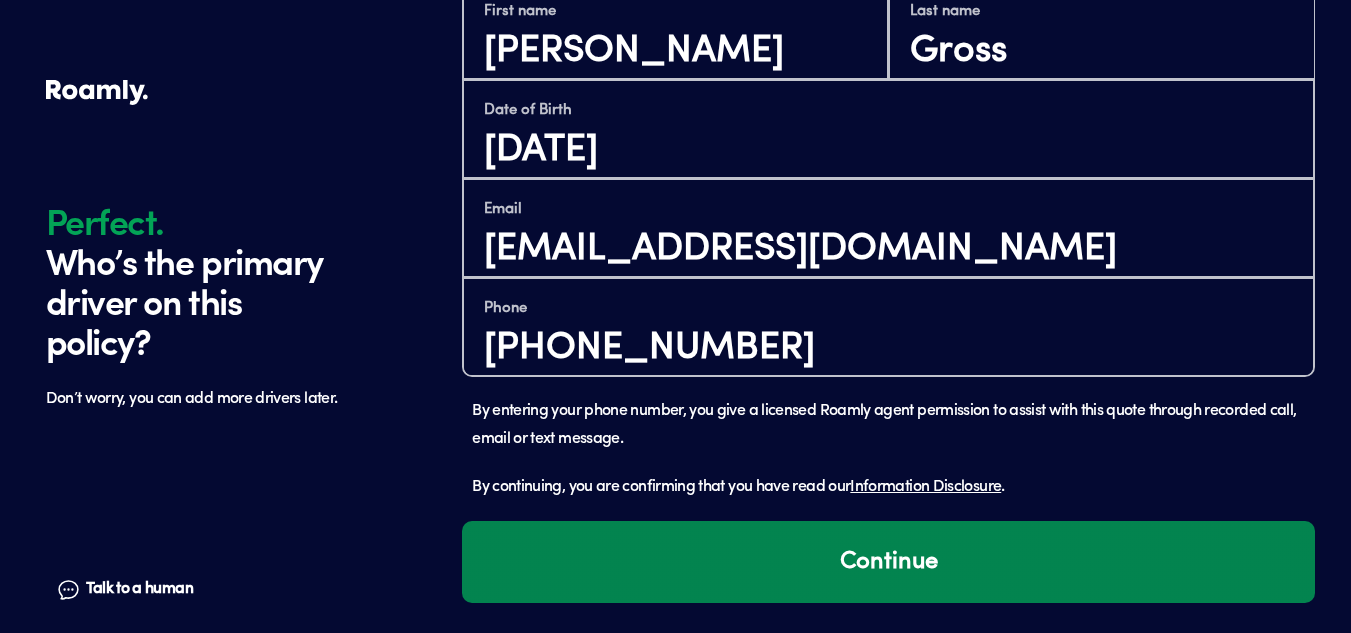 click on "Continue" at bounding box center [888, 562] 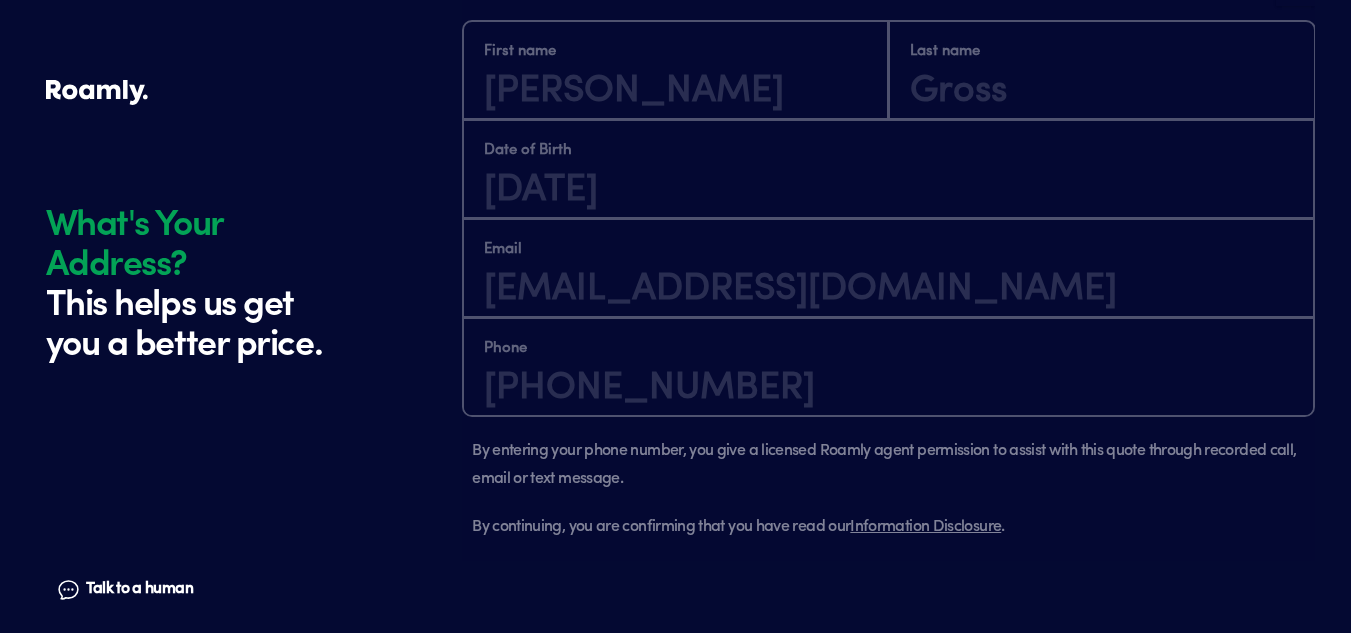scroll, scrollTop: 1885, scrollLeft: 0, axis: vertical 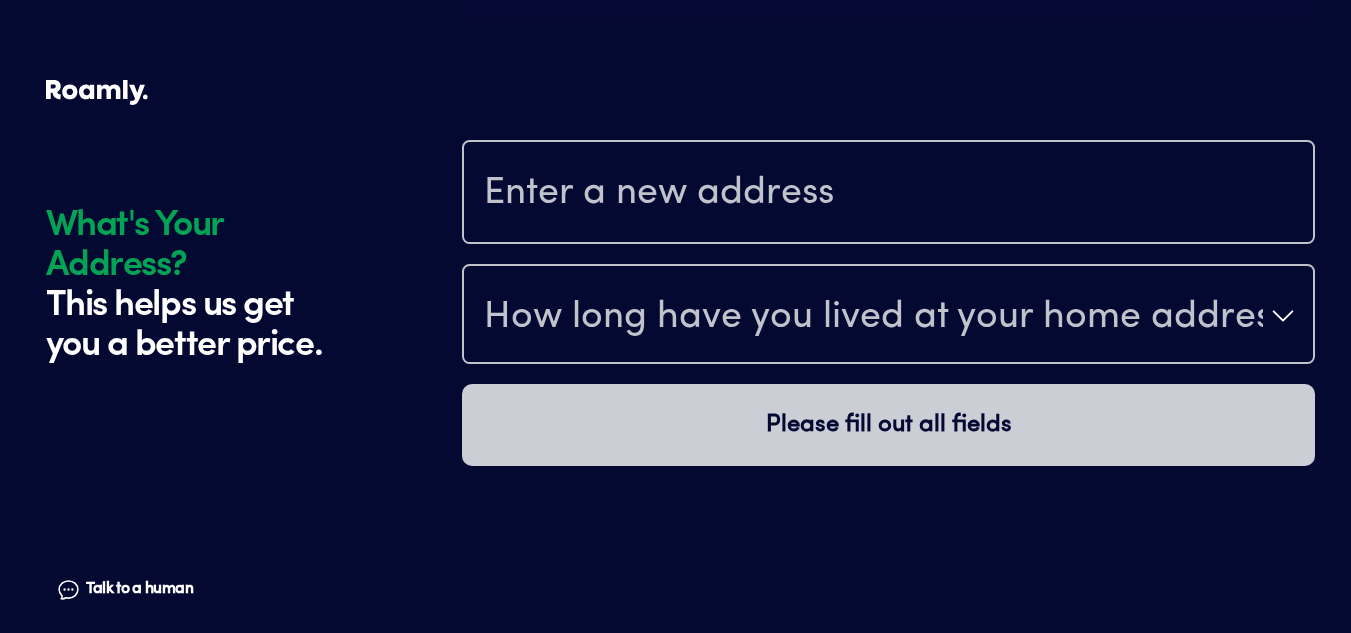 click at bounding box center (888, 192) 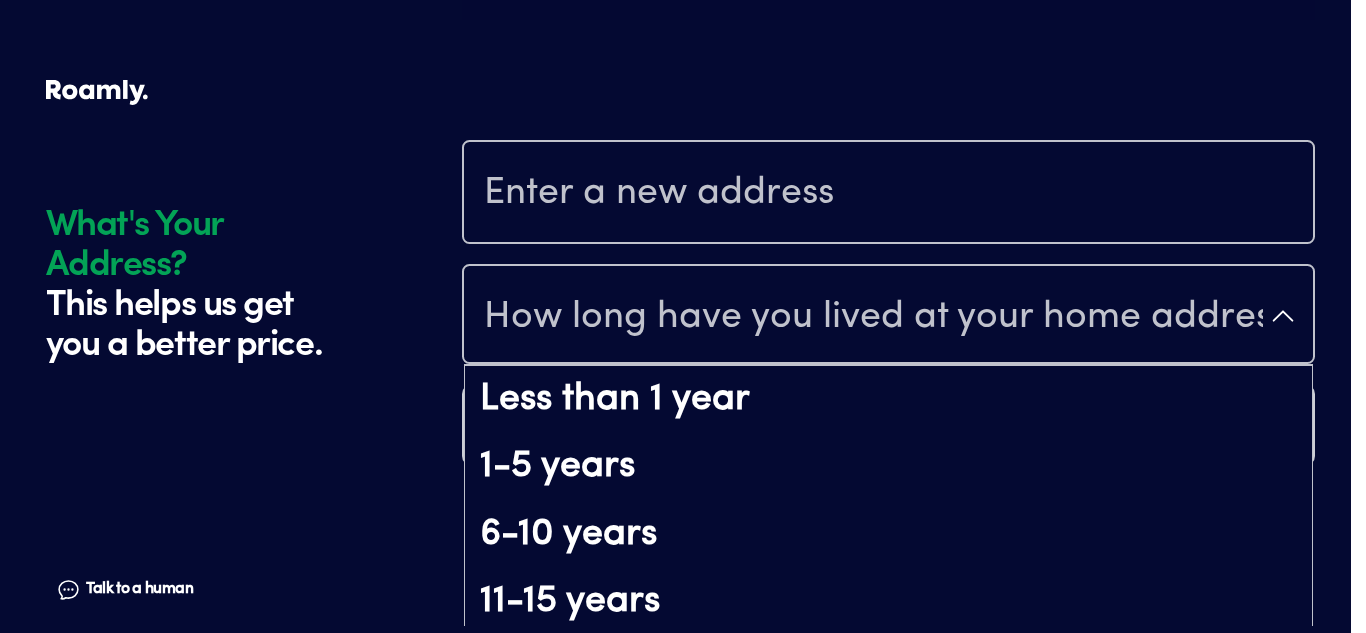 click on "How long have you lived at your home address?" at bounding box center (888, 316) 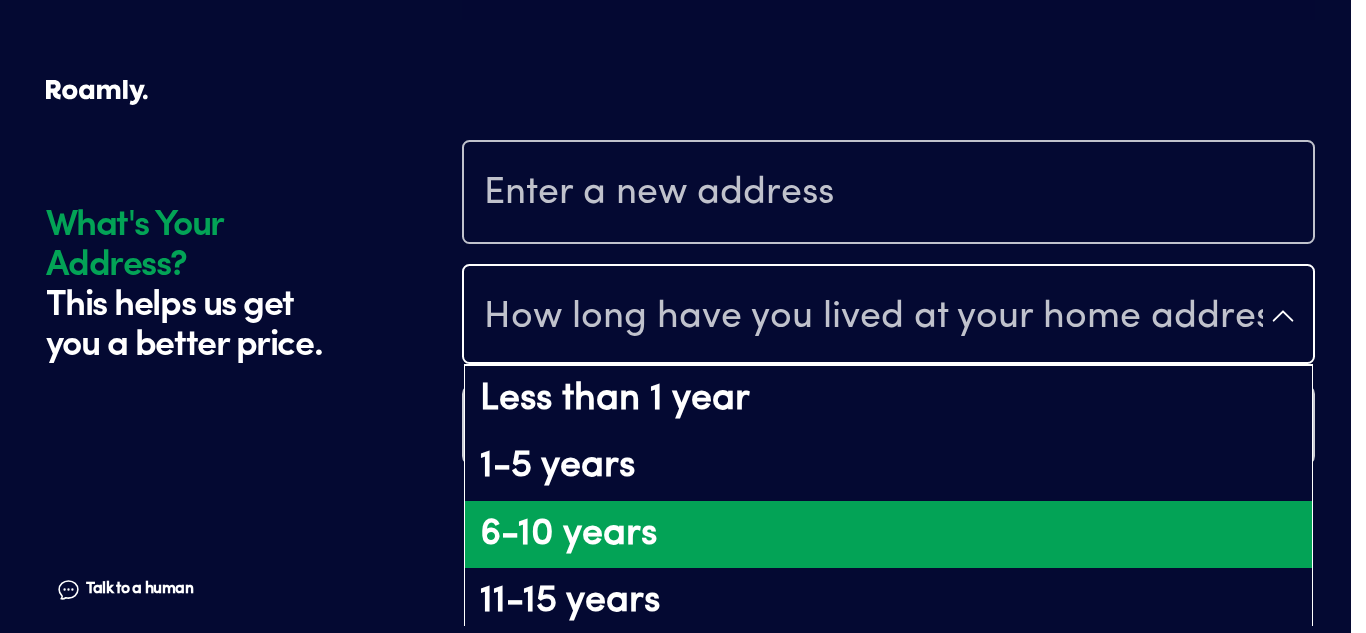 click on "6-10 years" at bounding box center (888, 535) 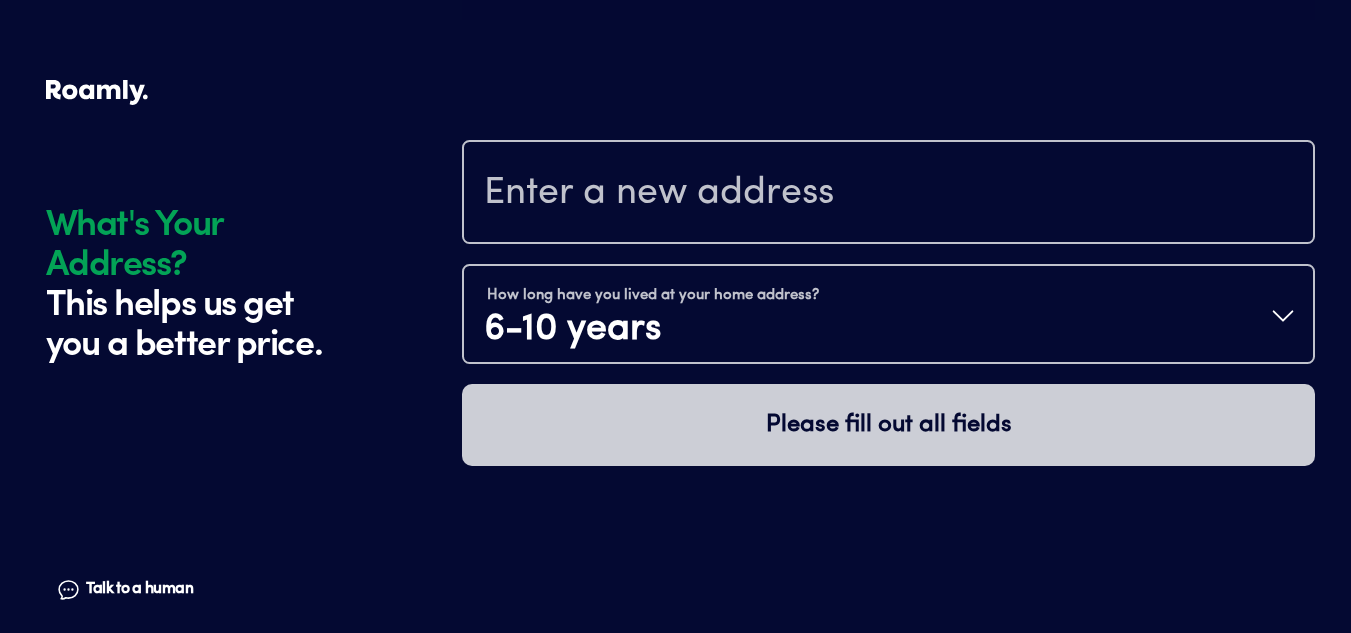 click at bounding box center (888, 194) 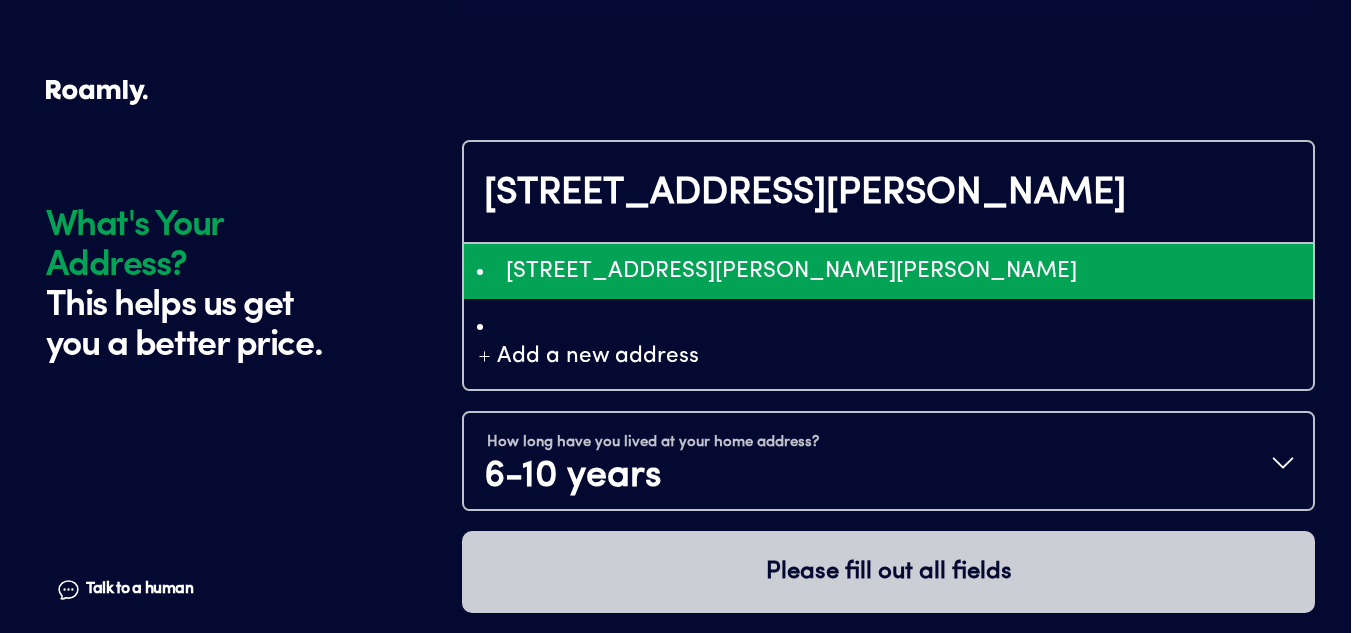 type on "ChIJ6Te-TlP8FYgRAJ9Teg7-4jM" 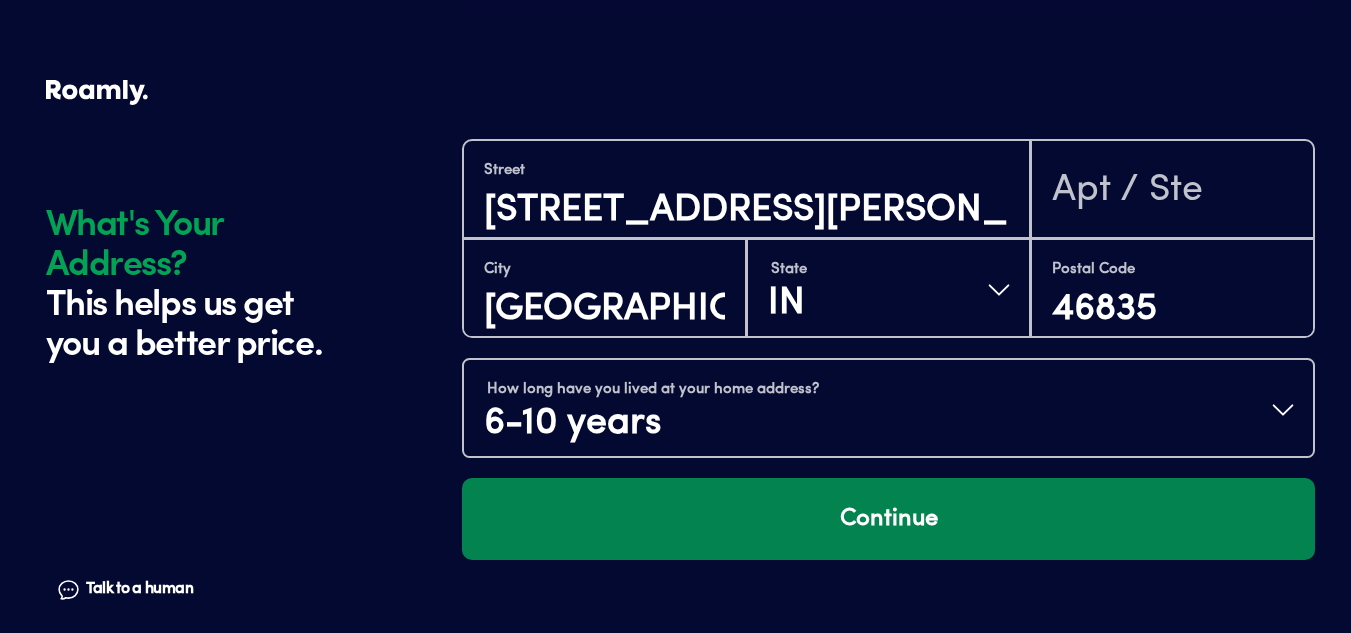 click on "Continue" at bounding box center (888, 519) 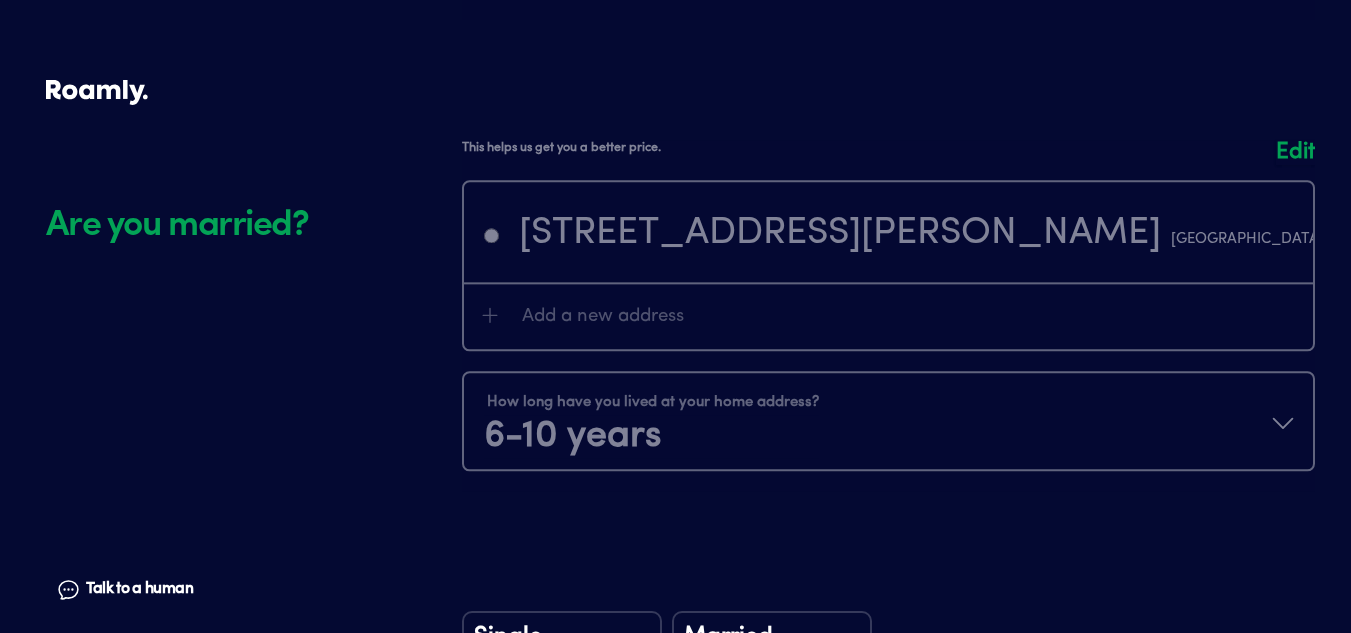 scroll, scrollTop: 2356, scrollLeft: 0, axis: vertical 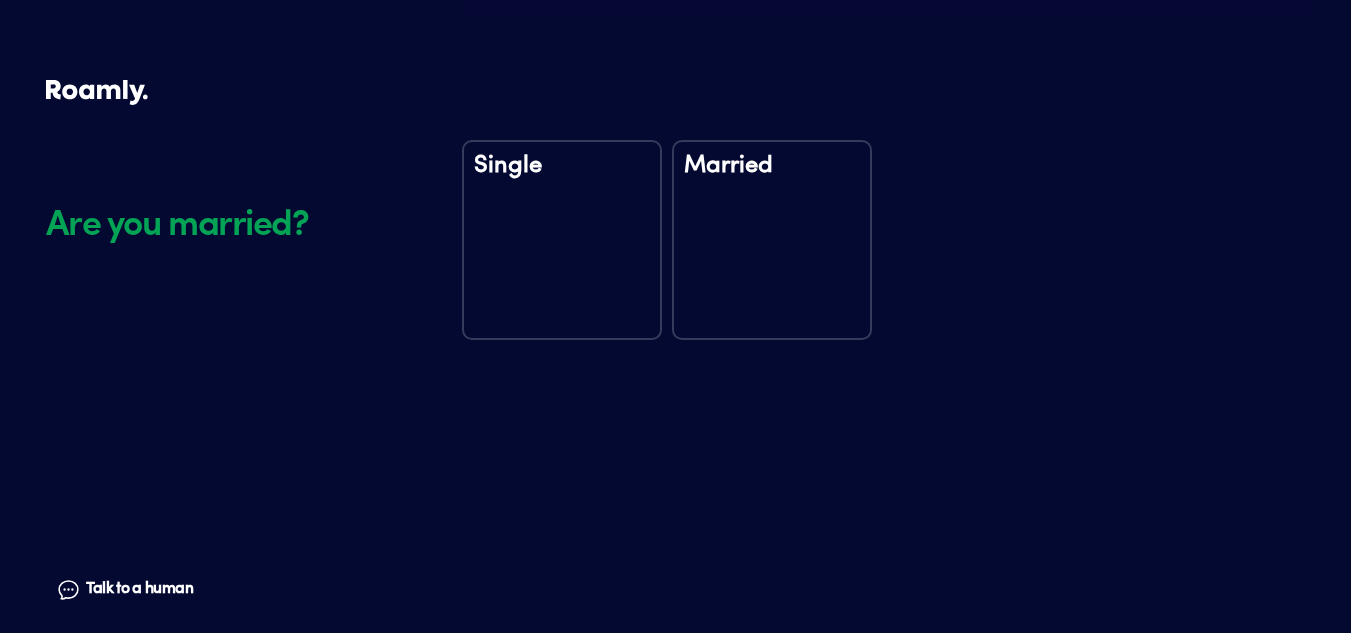 click on "Married" at bounding box center (772, 240) 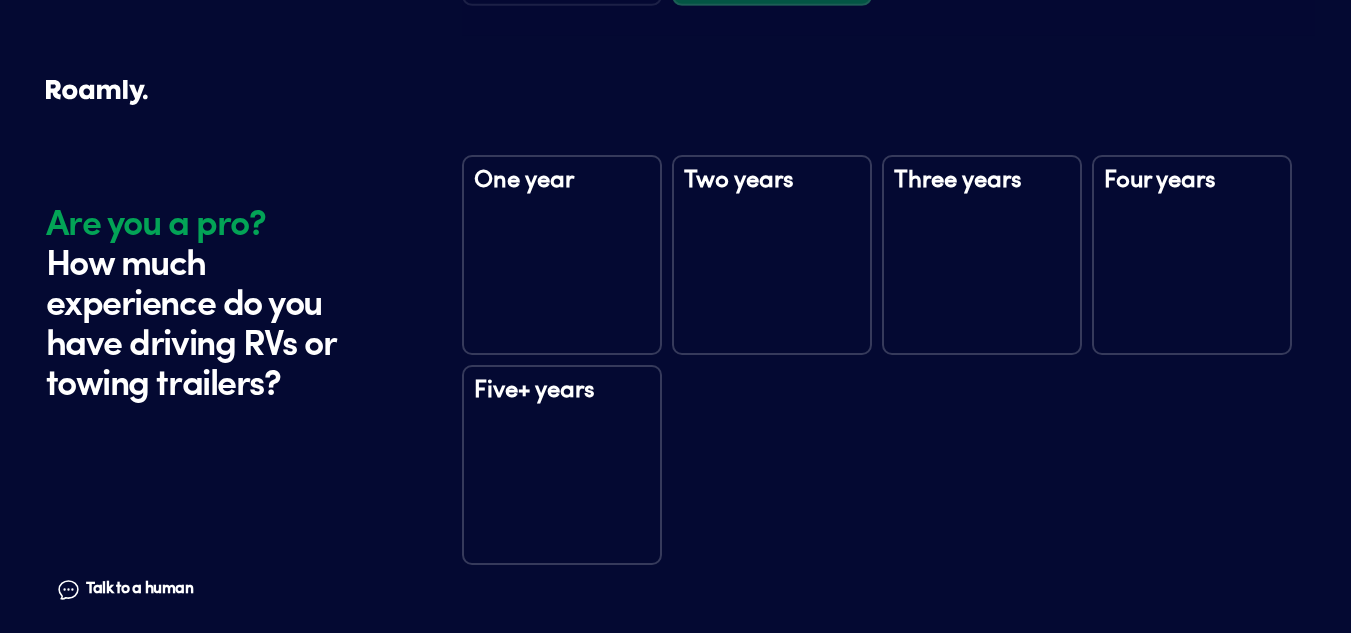 scroll, scrollTop: 2746, scrollLeft: 0, axis: vertical 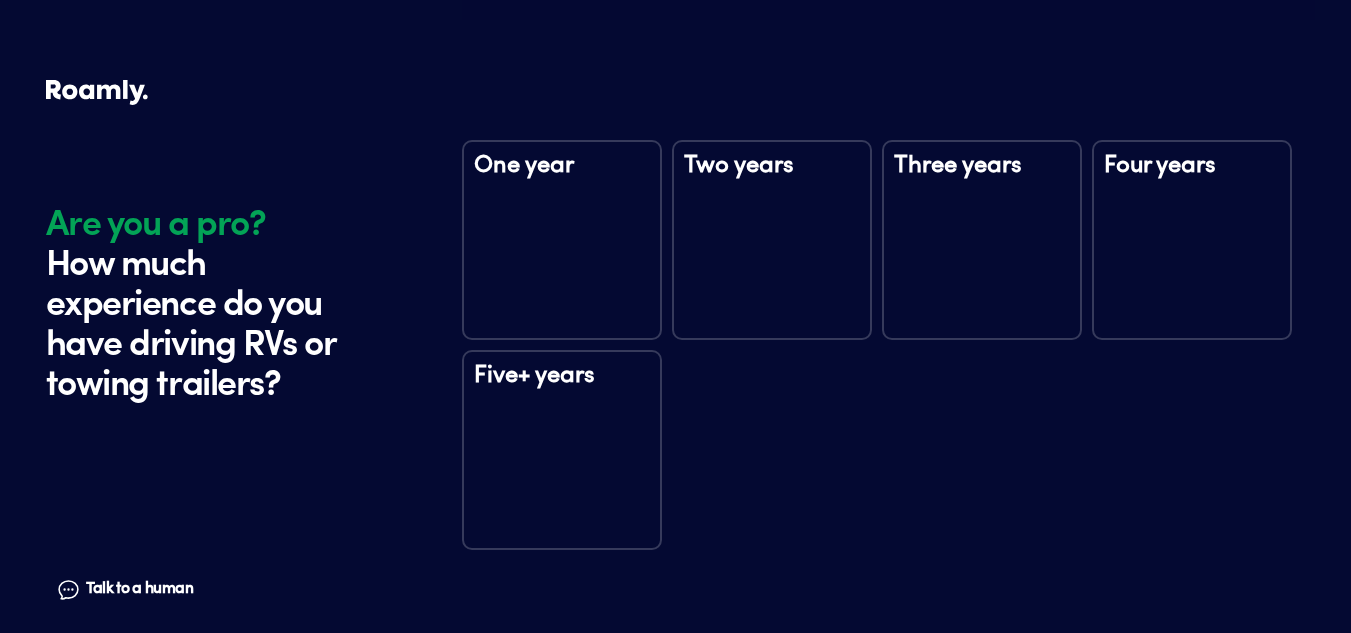 click on "Five+ years" at bounding box center [562, 450] 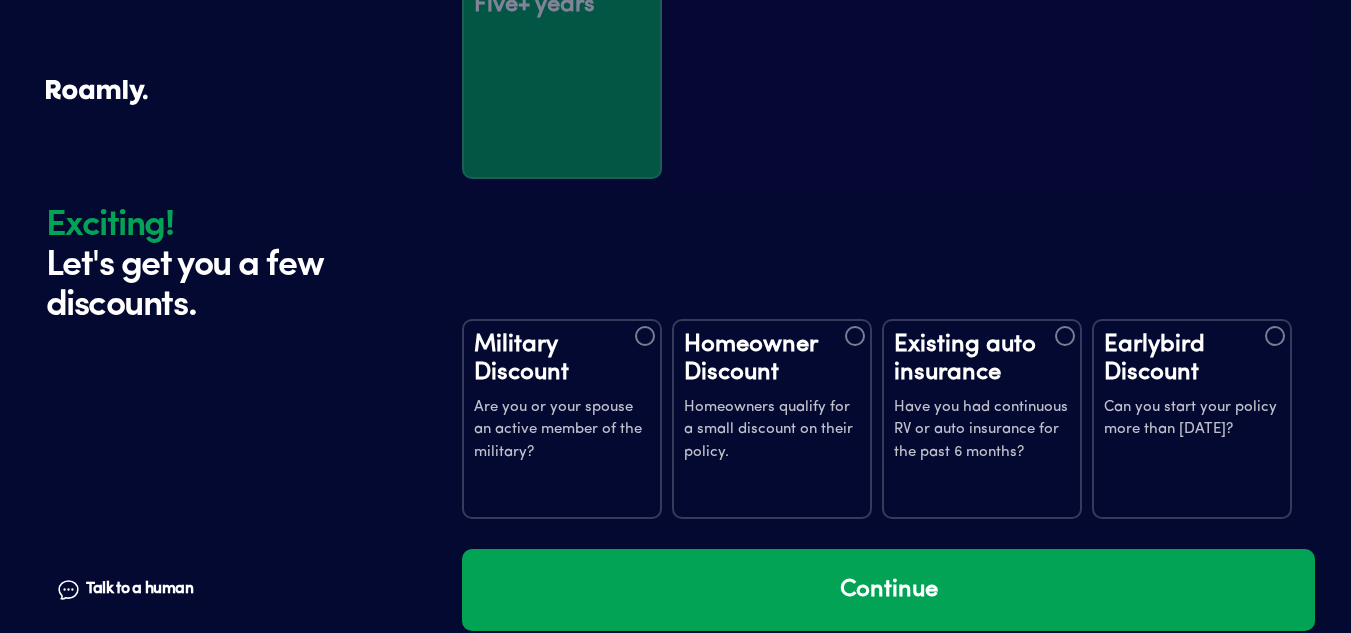 scroll, scrollTop: 3336, scrollLeft: 0, axis: vertical 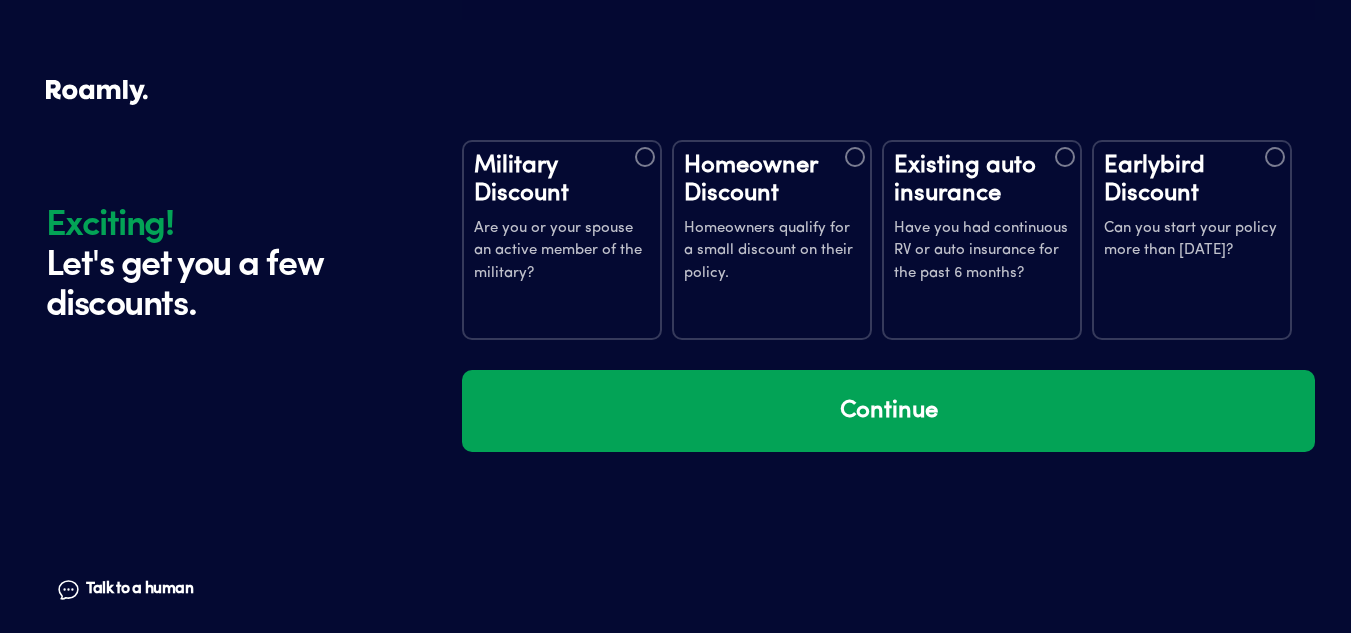 click at bounding box center (1065, 157) 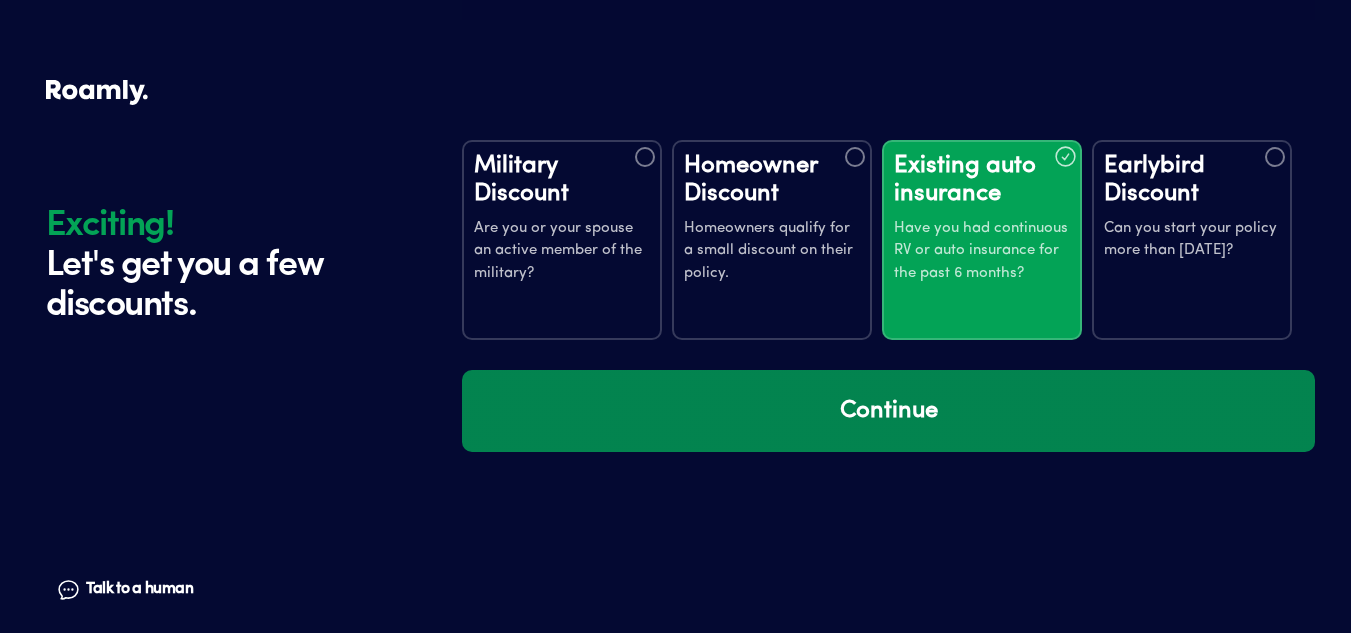 click on "Continue" at bounding box center [888, 411] 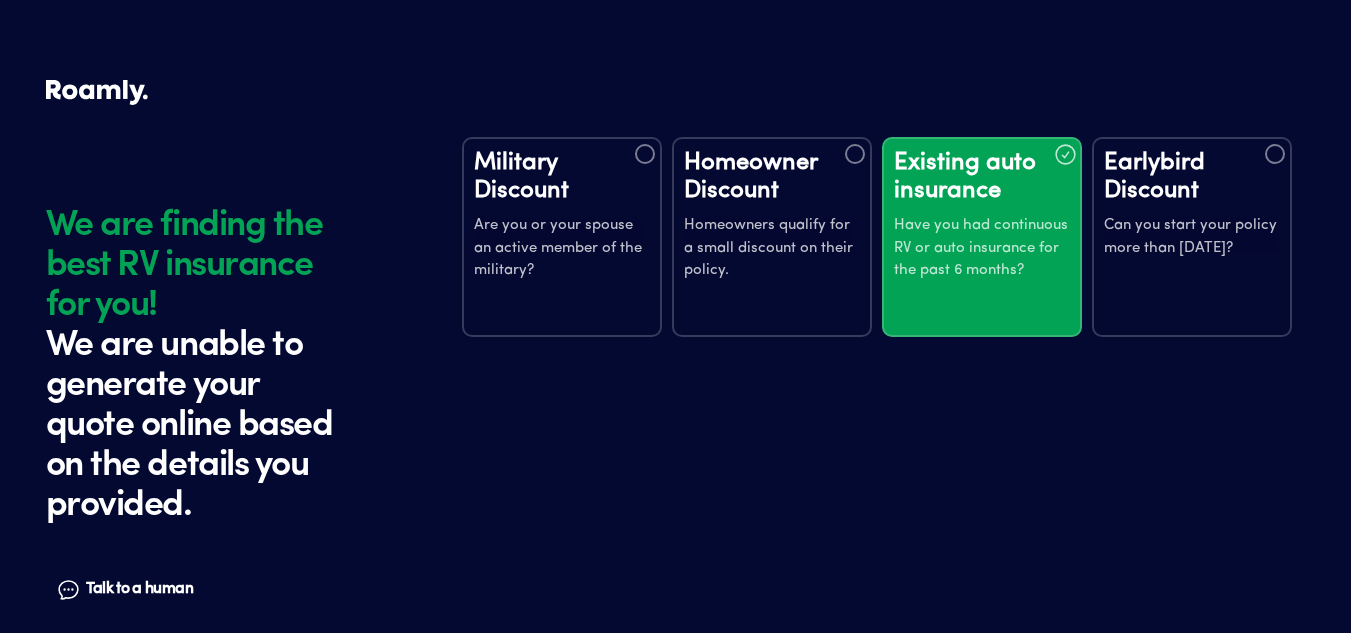 scroll, scrollTop: 0, scrollLeft: 0, axis: both 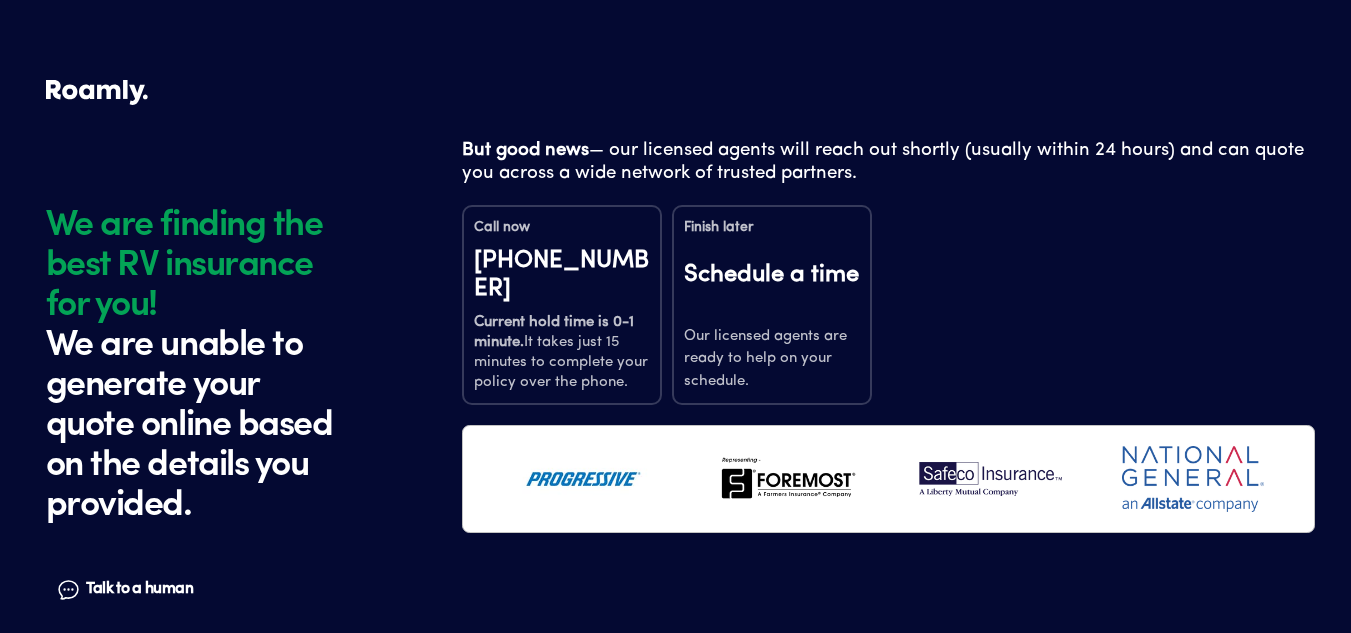 click on "Finish later" at bounding box center (719, 227) 